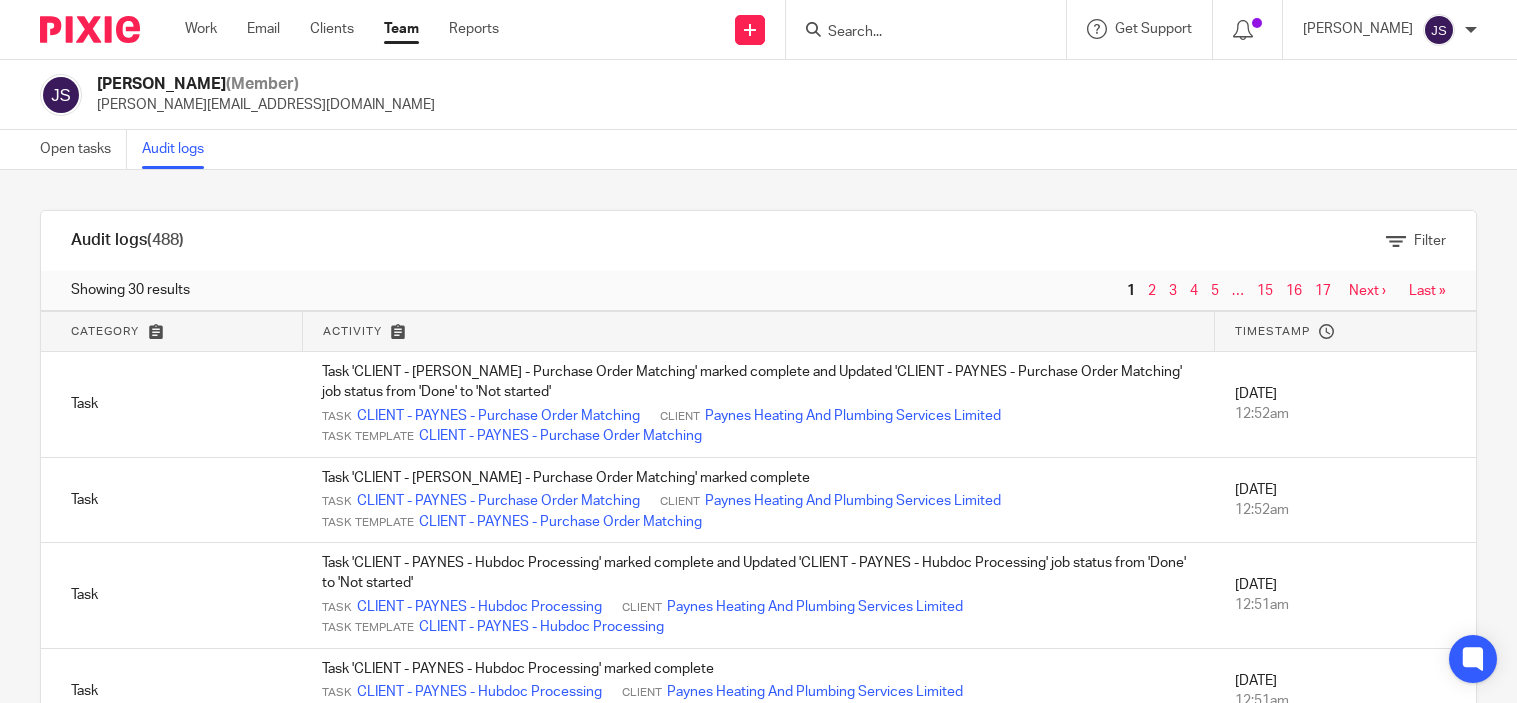 scroll, scrollTop: 0, scrollLeft: 0, axis: both 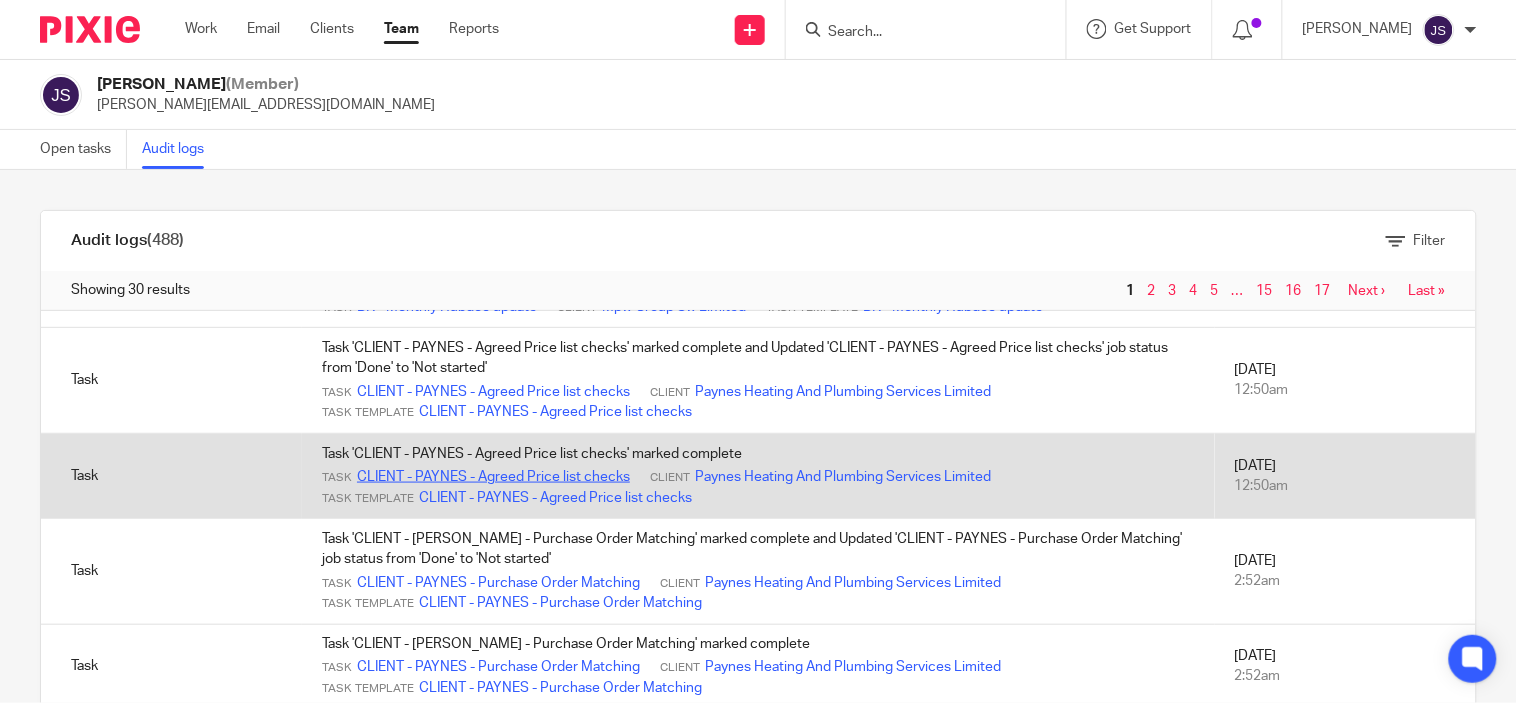 click on "CLIENT - PAYNES - Agreed Price list checks" at bounding box center (493, 477) 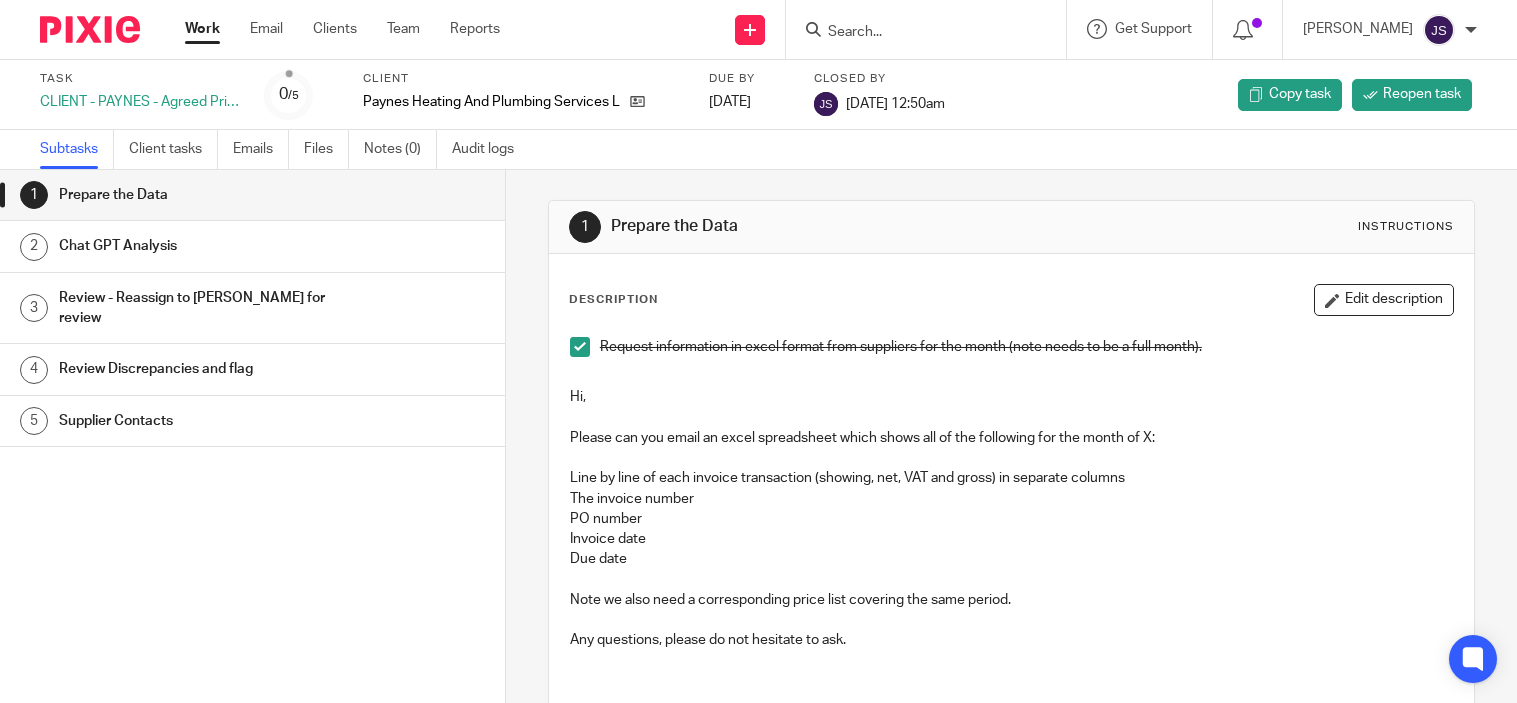 scroll, scrollTop: 0, scrollLeft: 0, axis: both 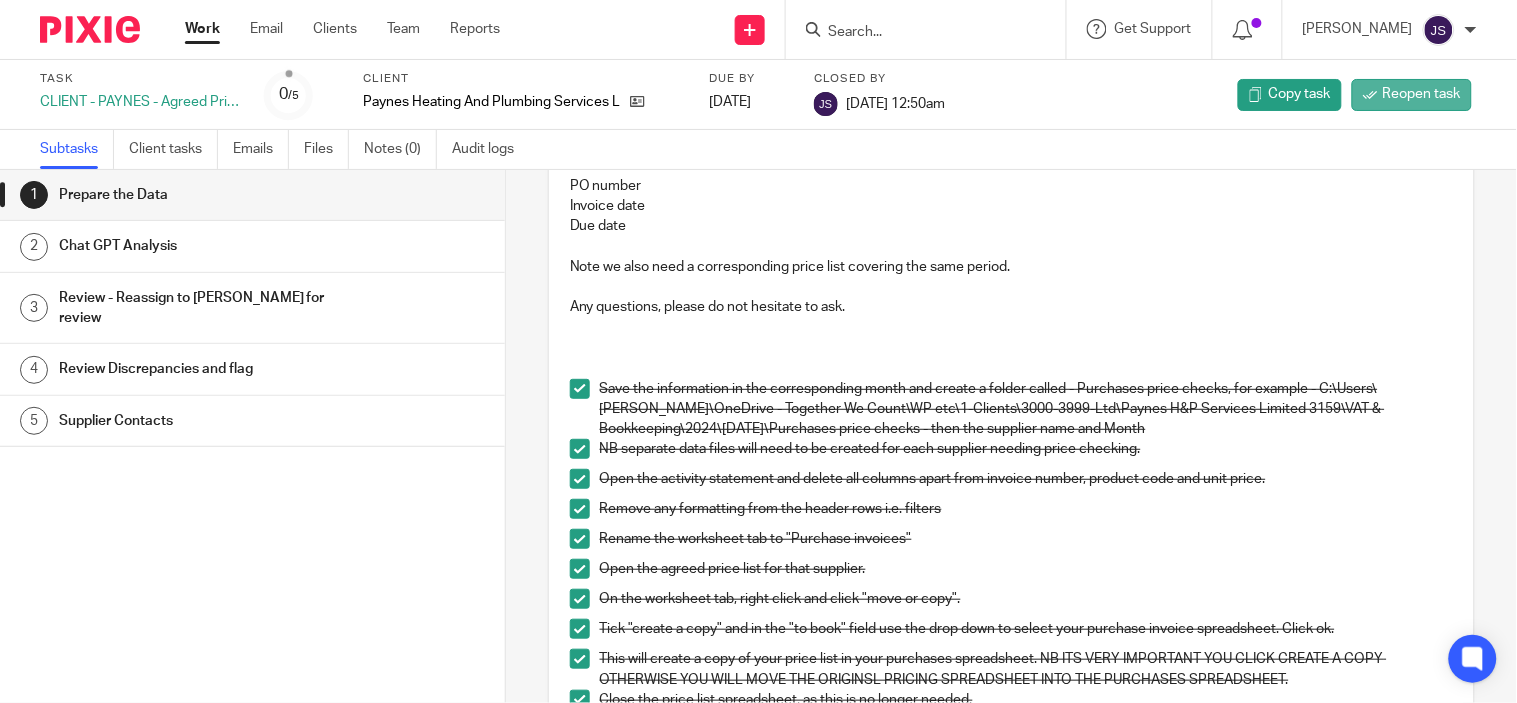 click on "Reopen task" at bounding box center [1422, 94] 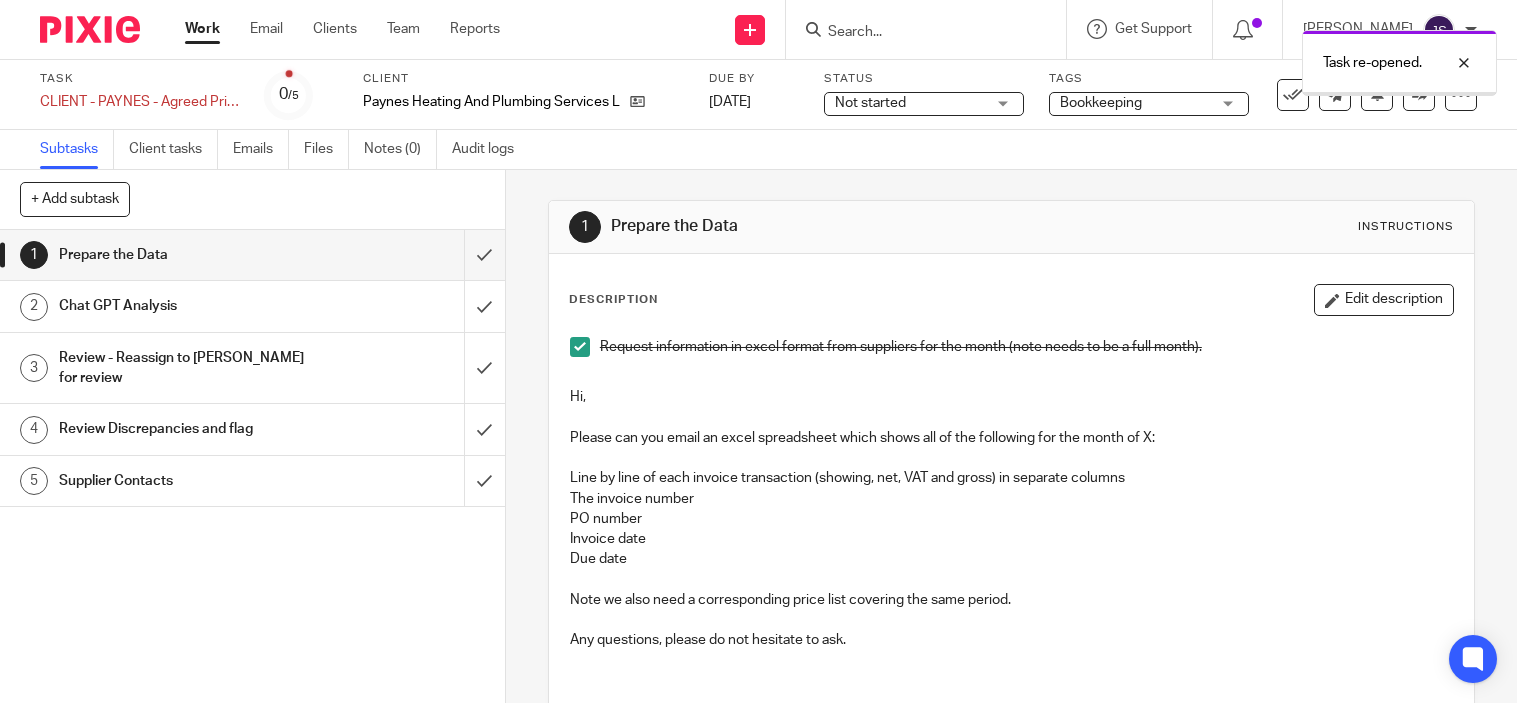 scroll, scrollTop: 0, scrollLeft: 0, axis: both 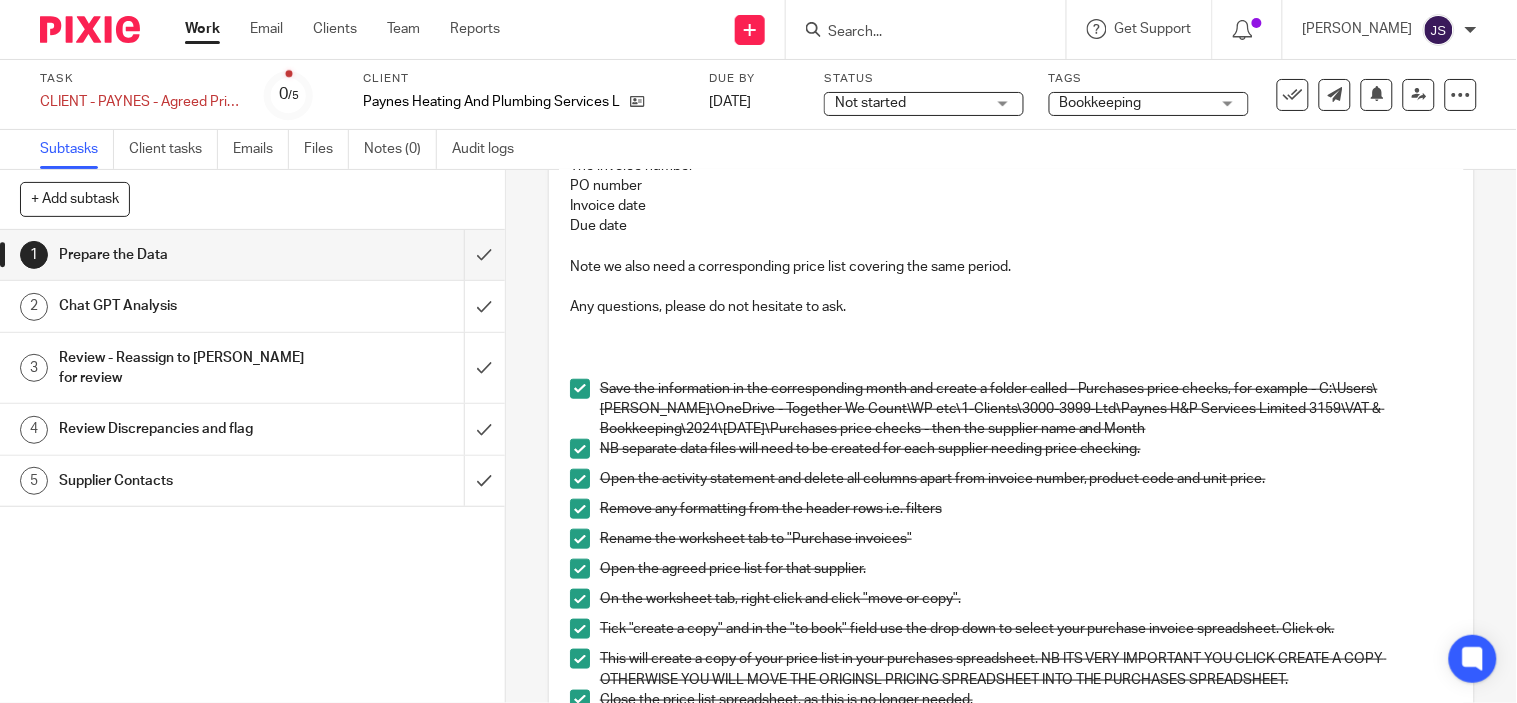 click at bounding box center [580, 389] 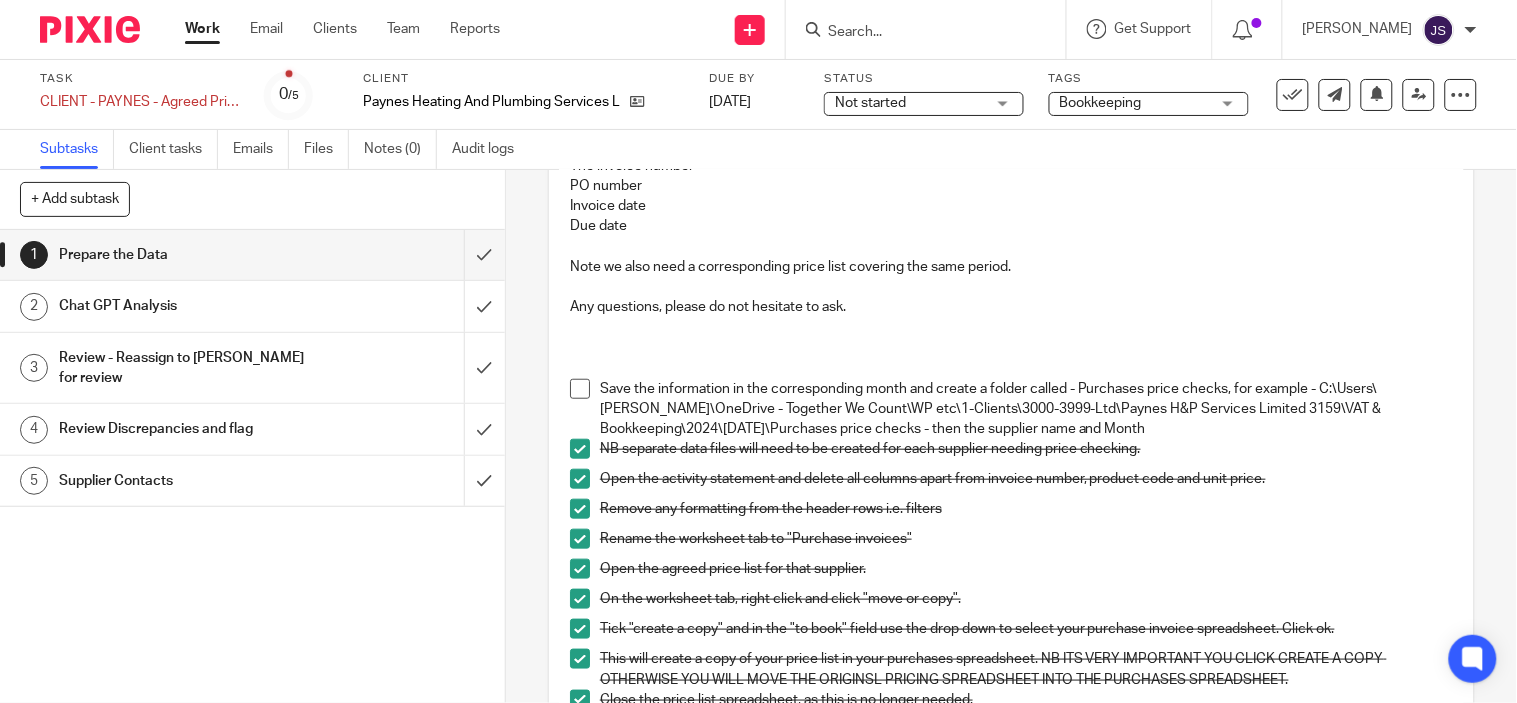 click at bounding box center [580, 449] 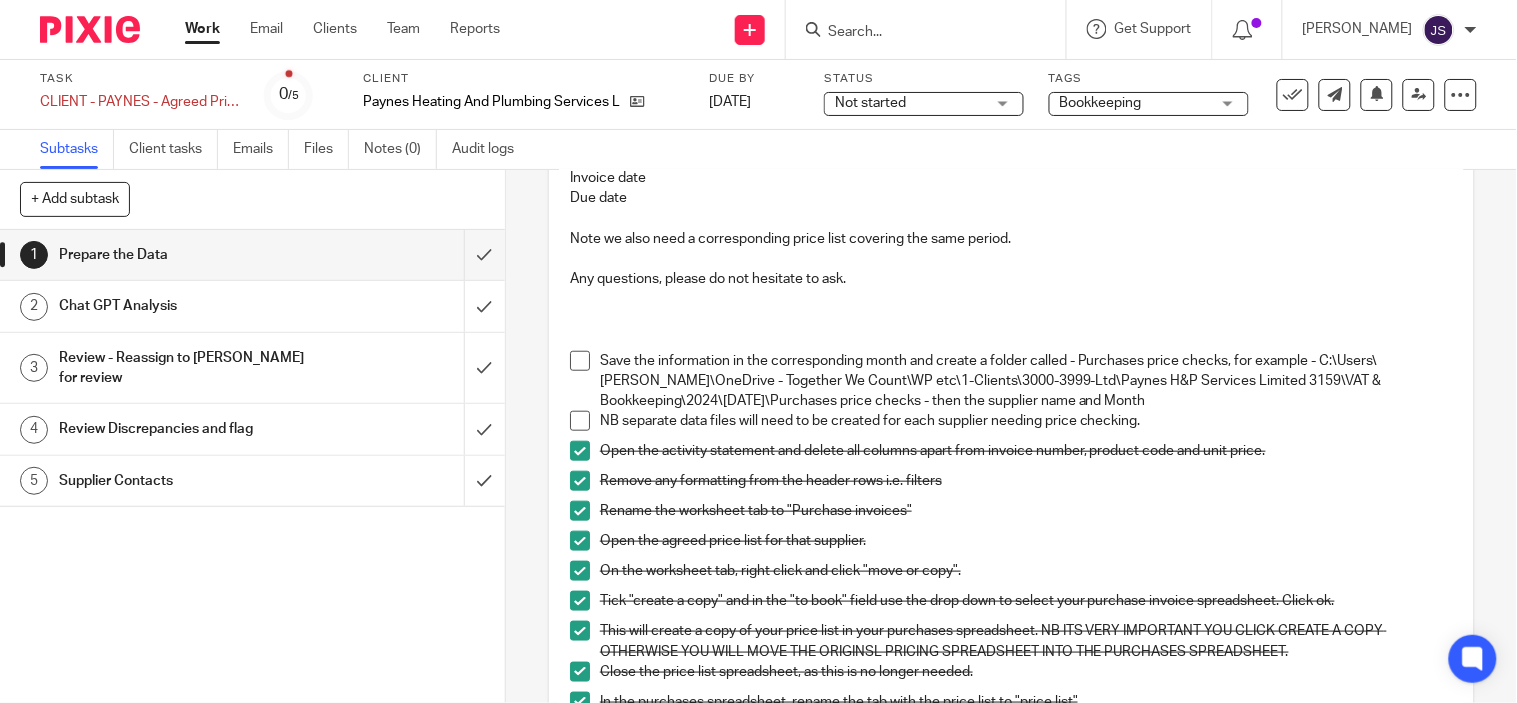 scroll, scrollTop: 444, scrollLeft: 0, axis: vertical 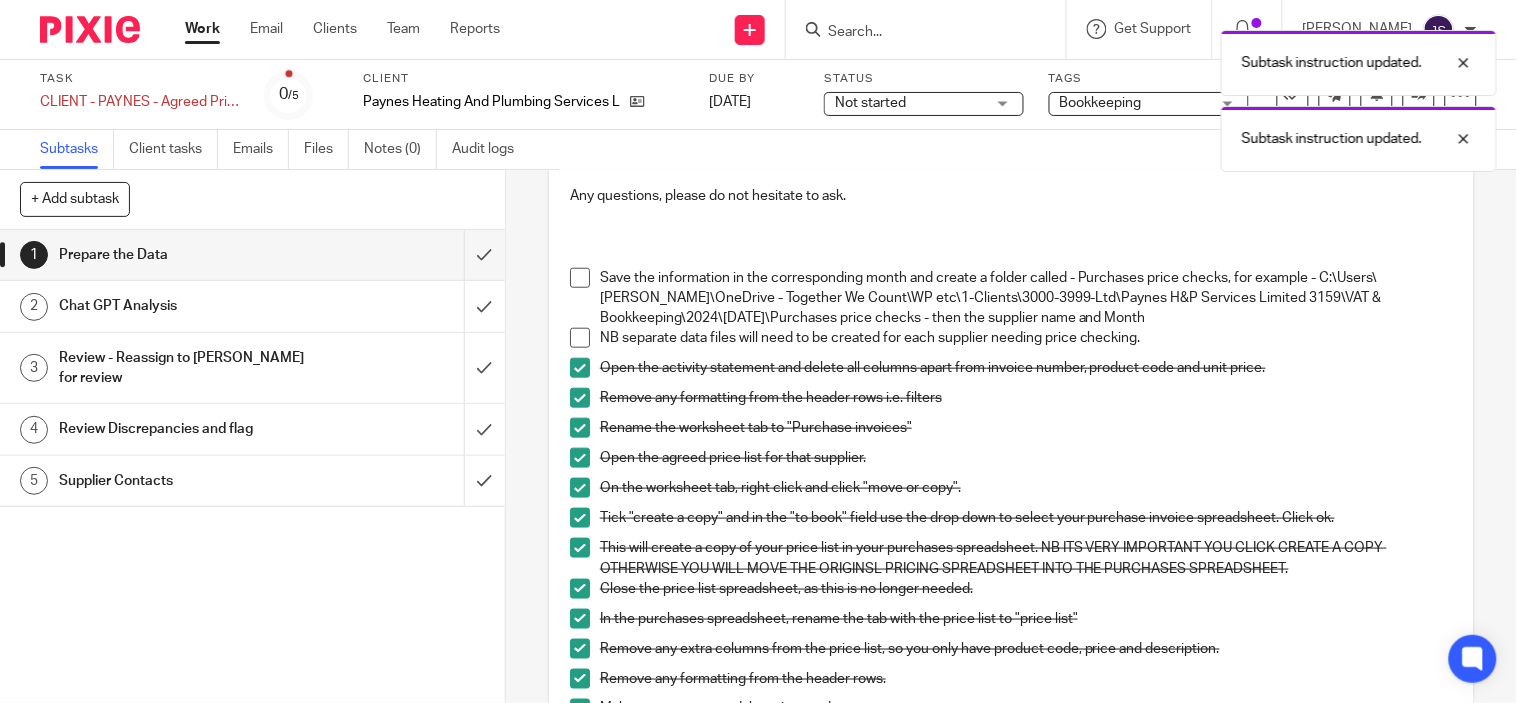 click at bounding box center (580, 368) 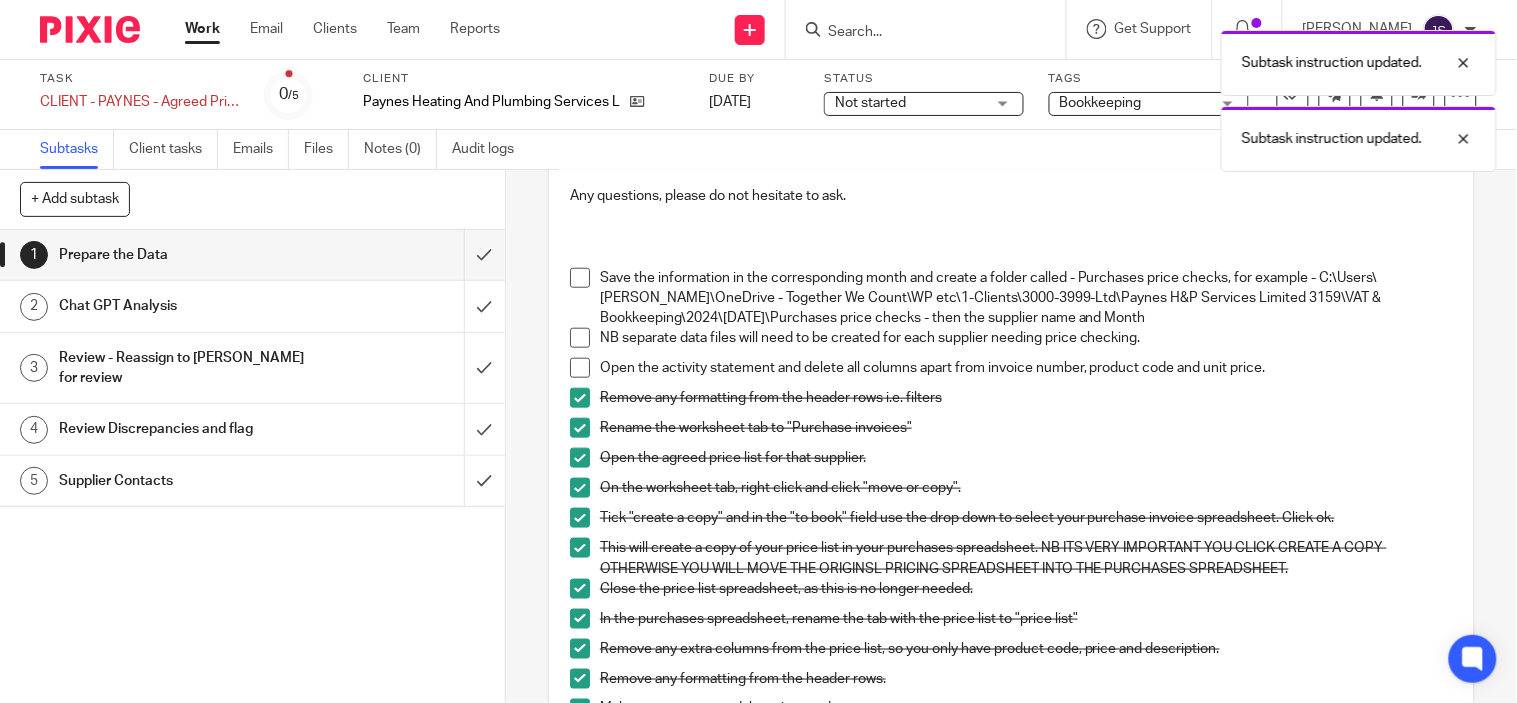 click at bounding box center (580, 398) 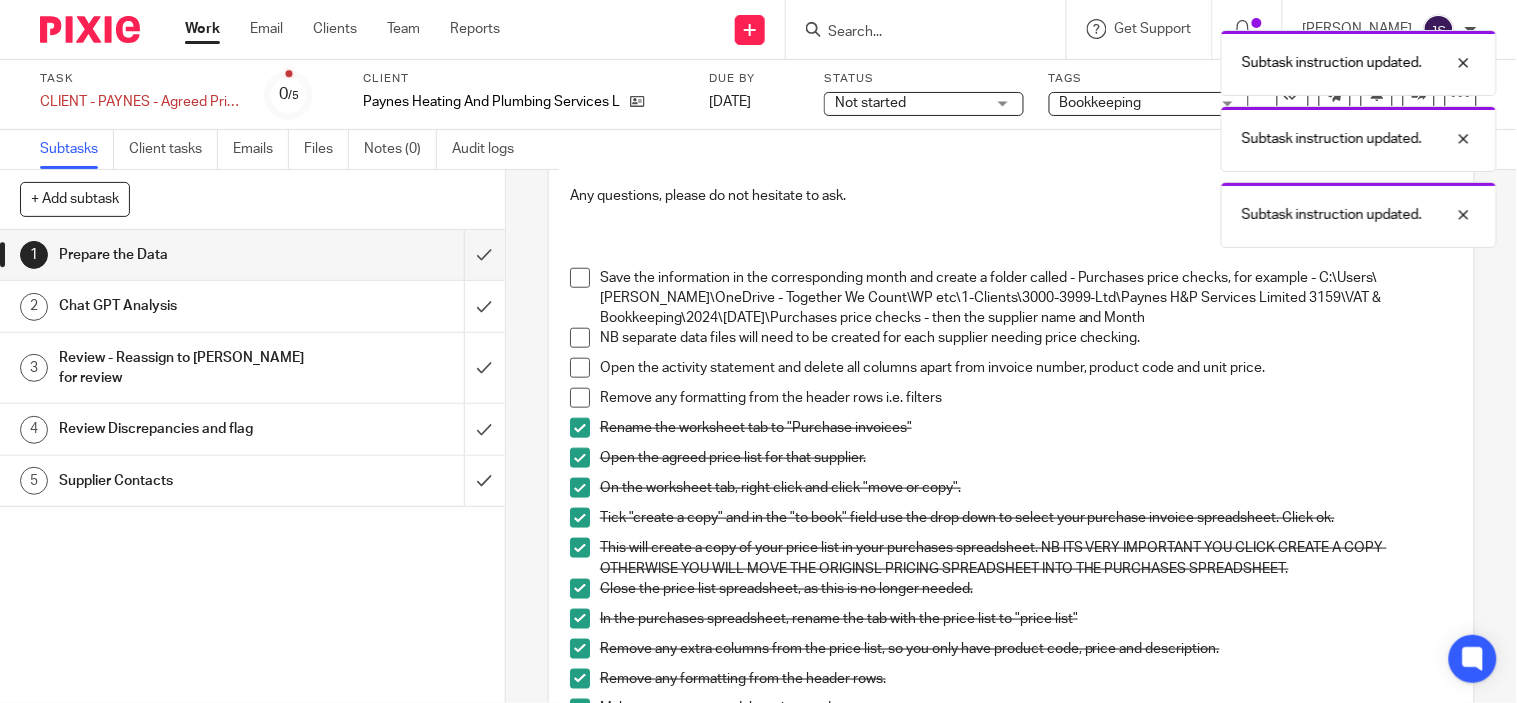 click at bounding box center (580, 428) 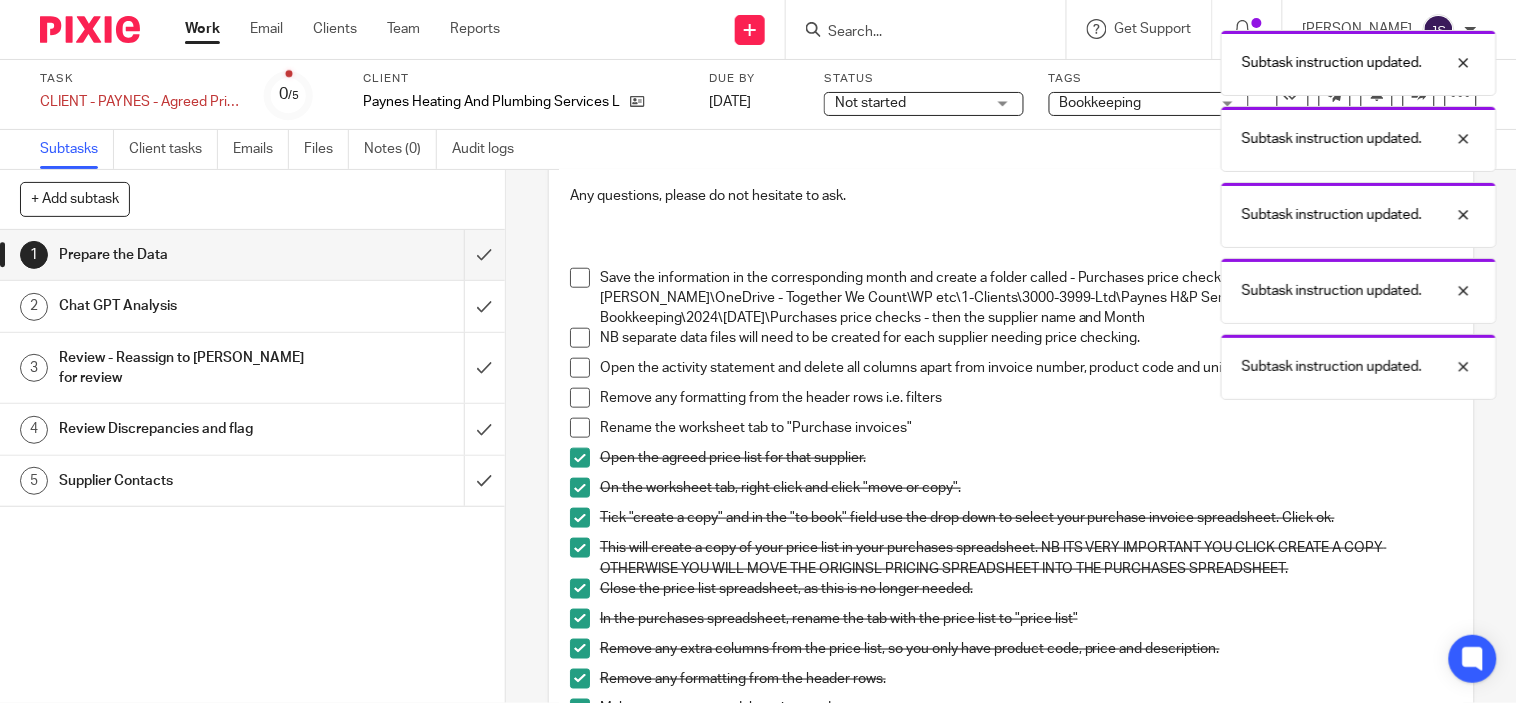 click at bounding box center (580, 458) 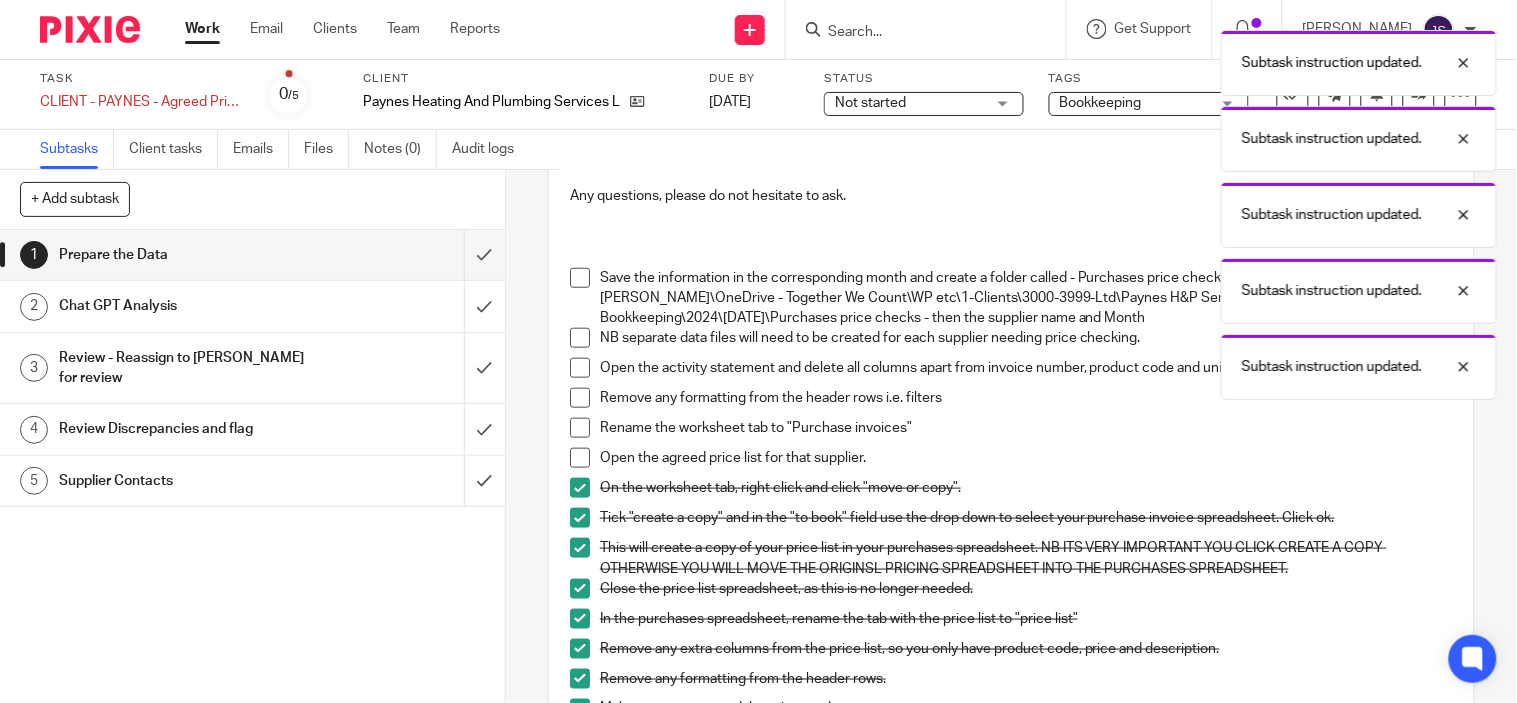 click at bounding box center [580, 488] 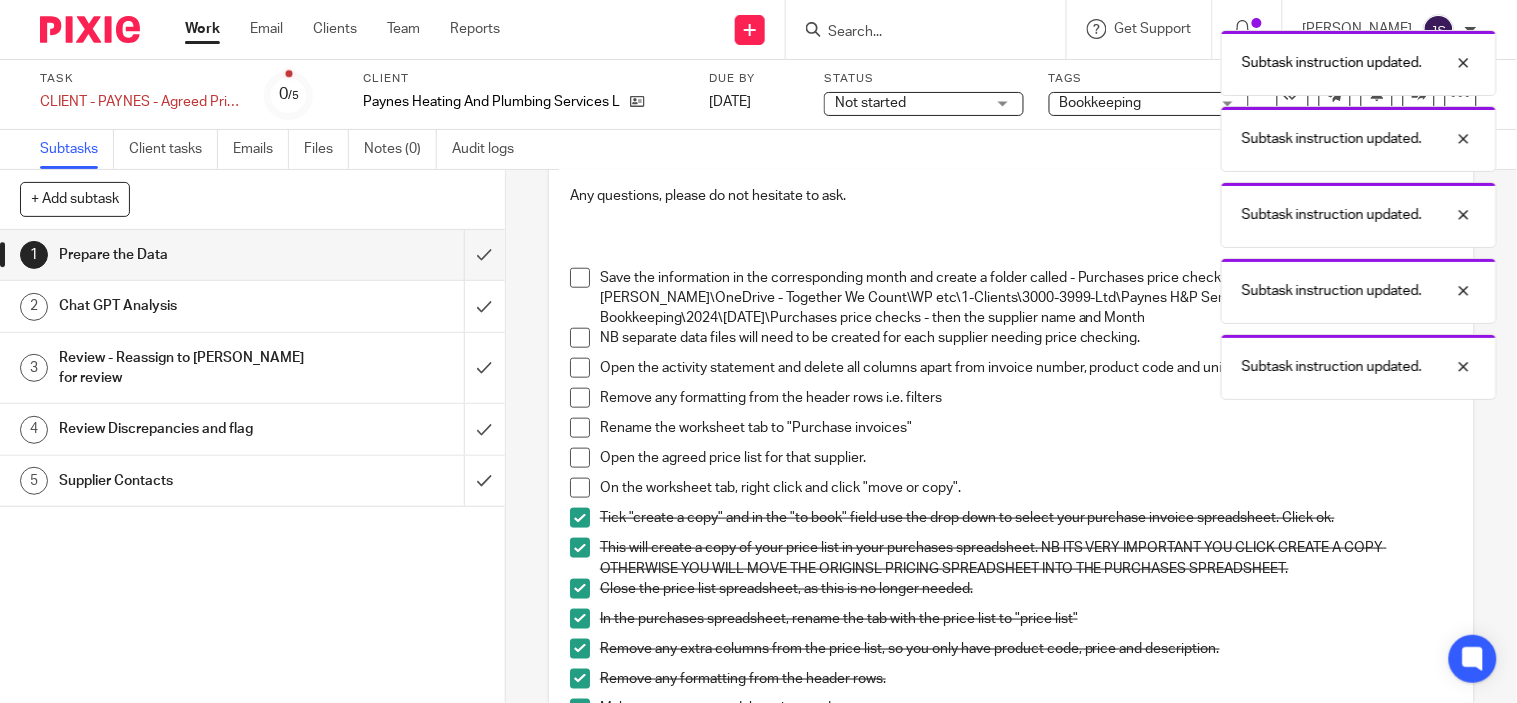 click at bounding box center [580, 518] 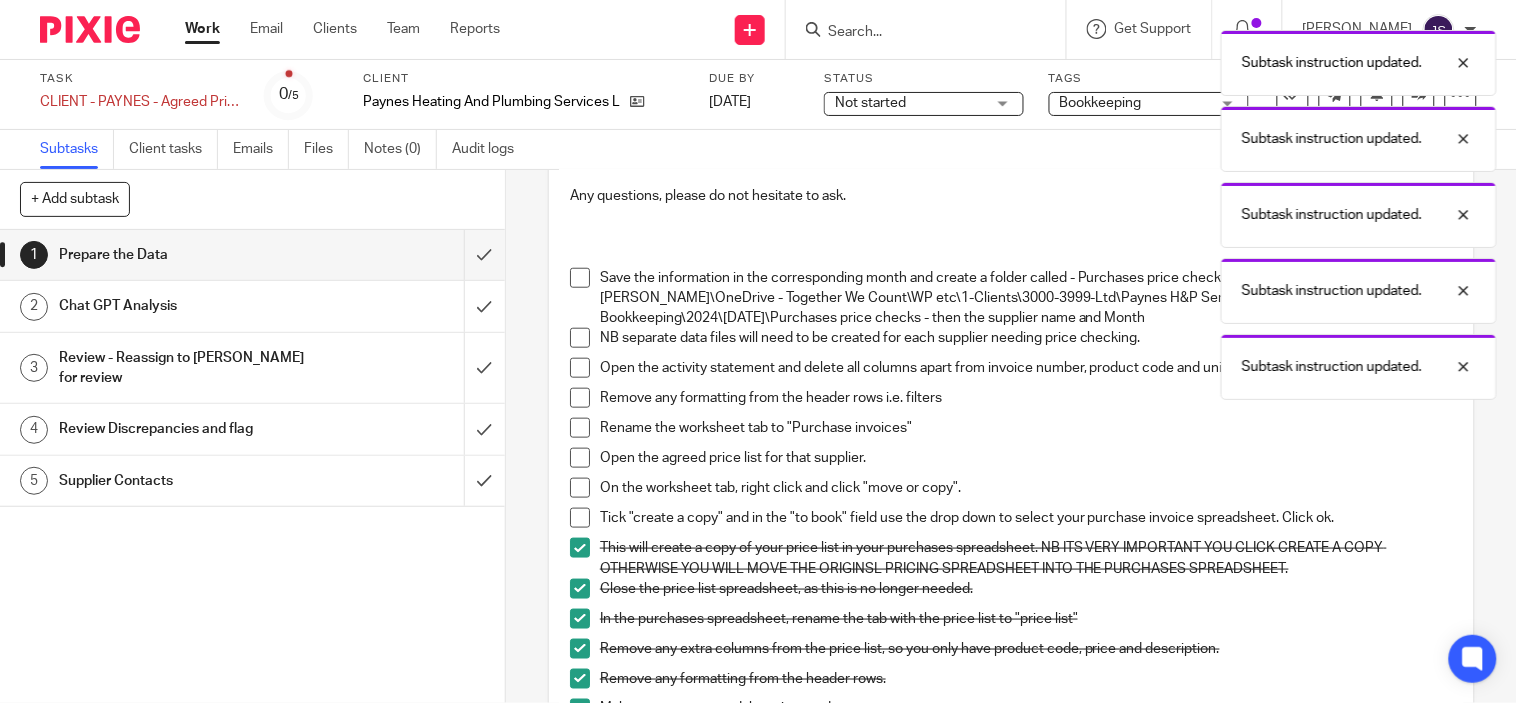 click at bounding box center (580, 548) 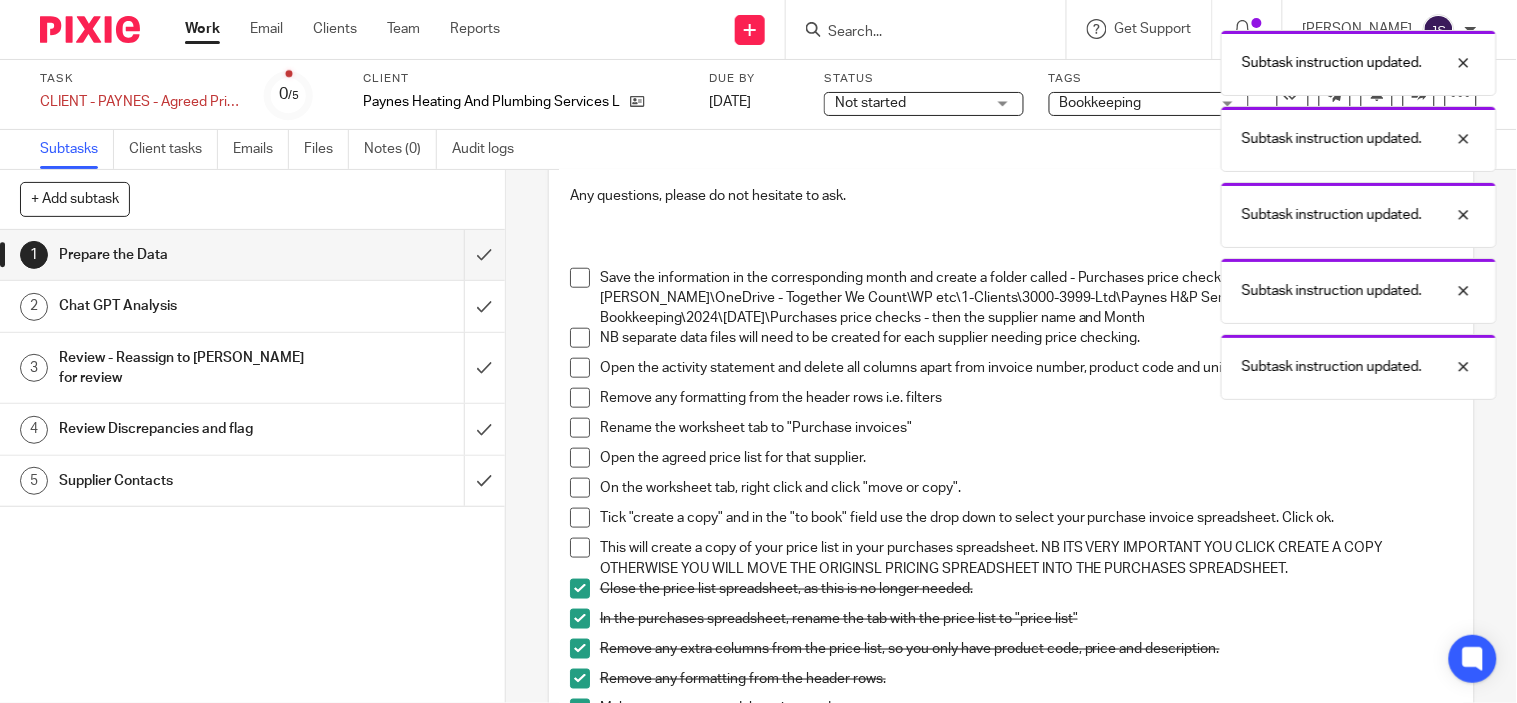 click at bounding box center (580, 589) 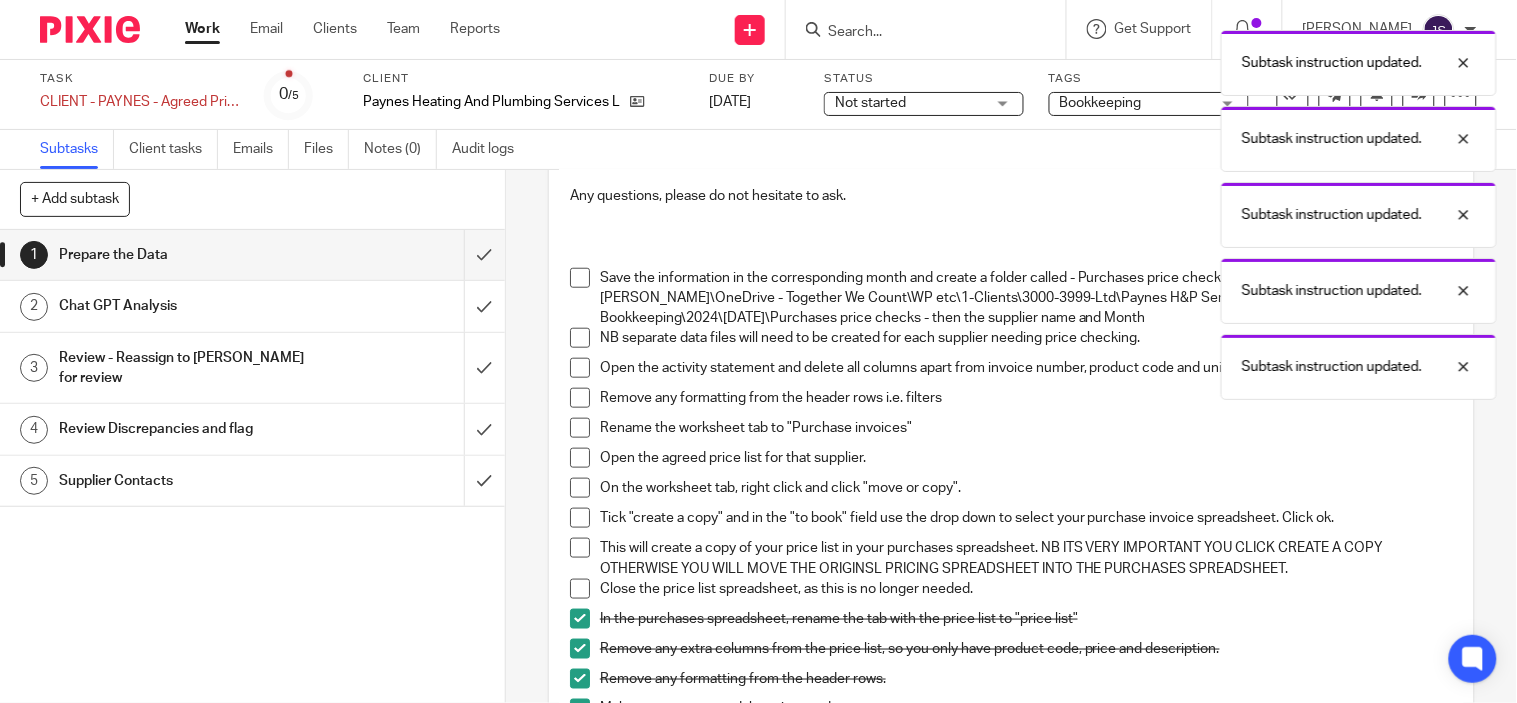 click at bounding box center (580, 619) 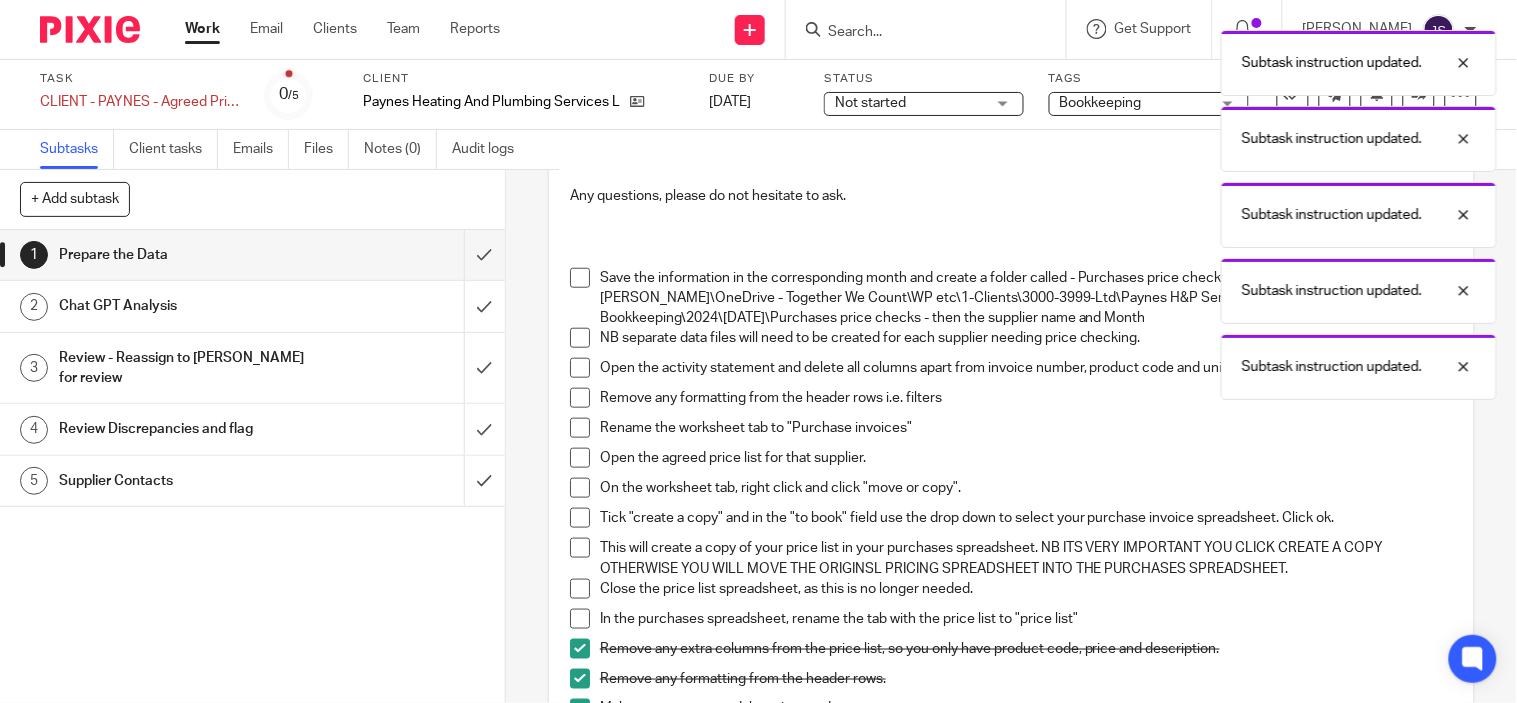 click at bounding box center (580, 649) 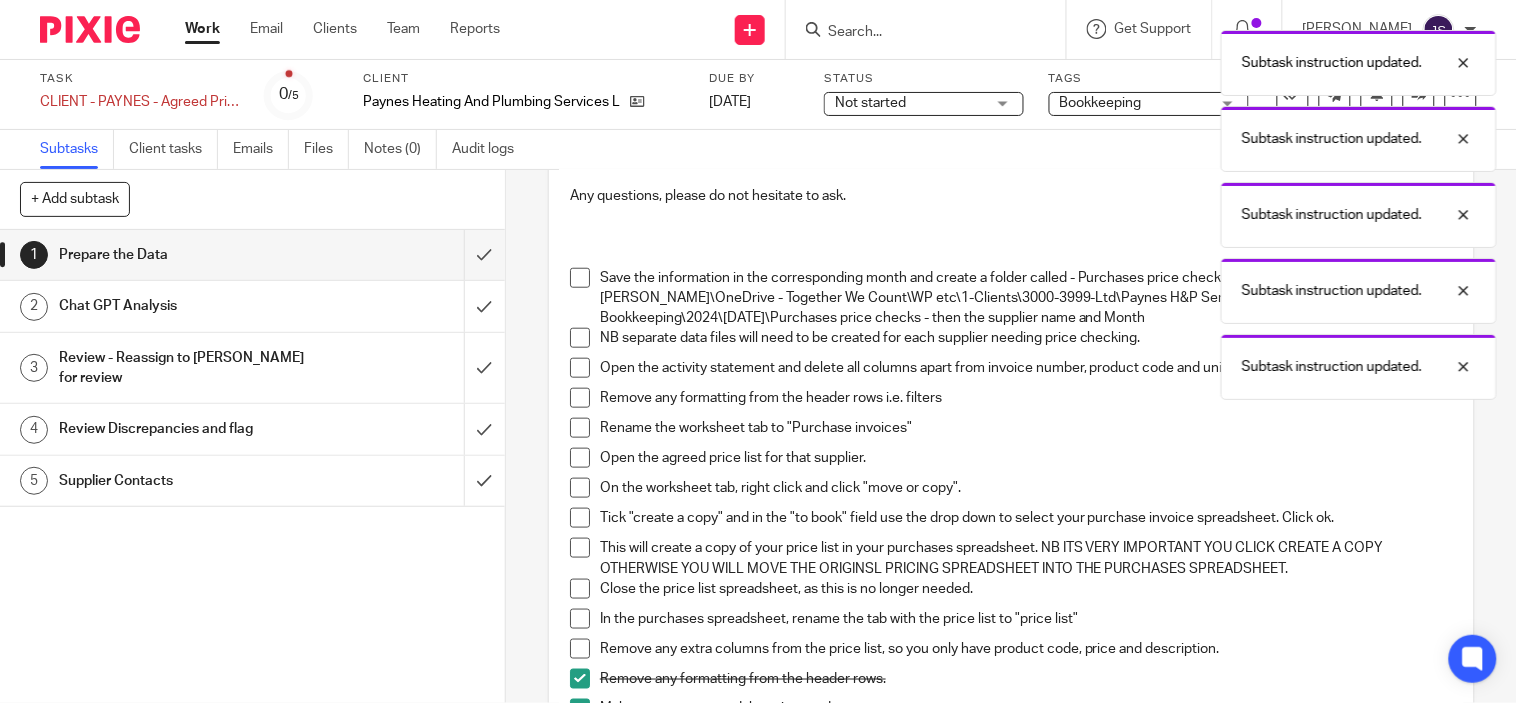 drag, startPoint x: 574, startPoint y: 666, endPoint x: 614, endPoint y: 595, distance: 81.49233 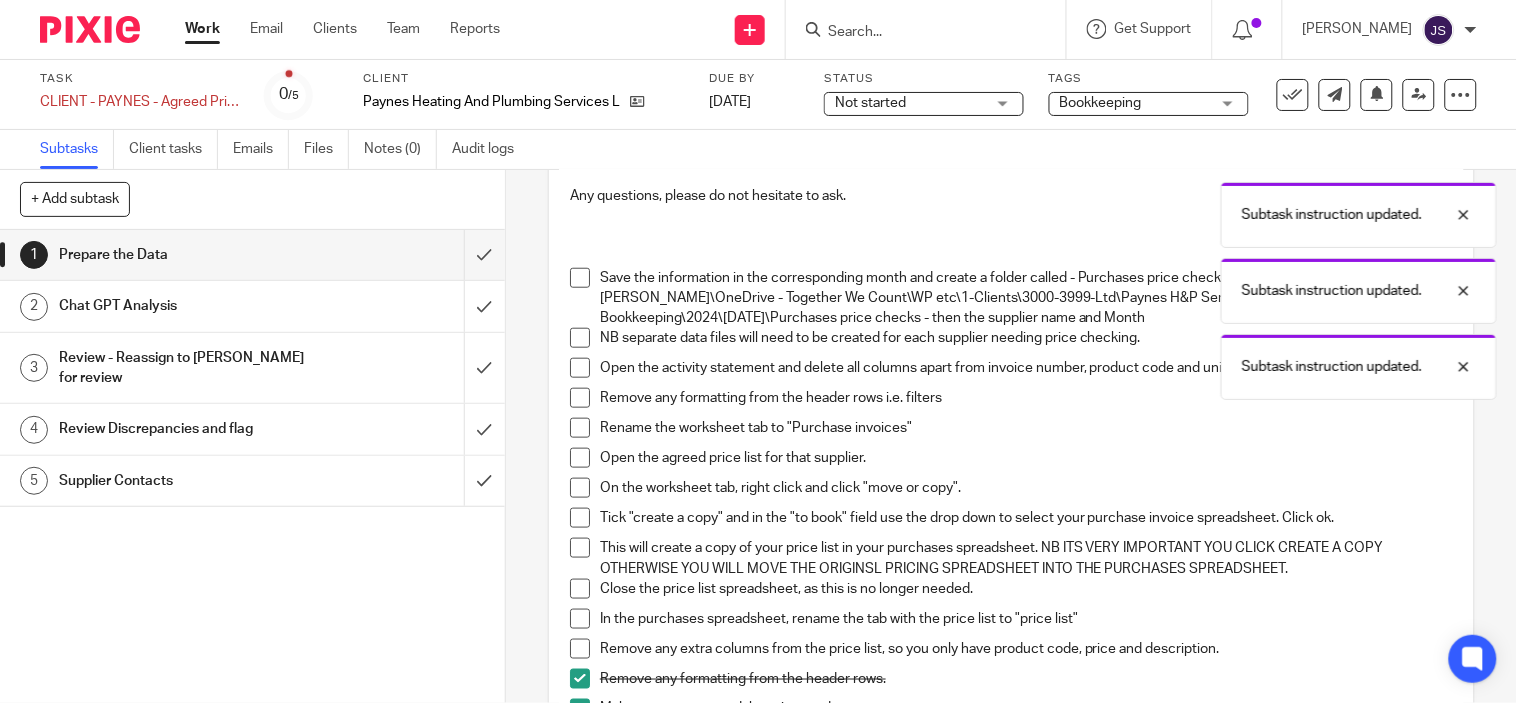 scroll, scrollTop: 666, scrollLeft: 0, axis: vertical 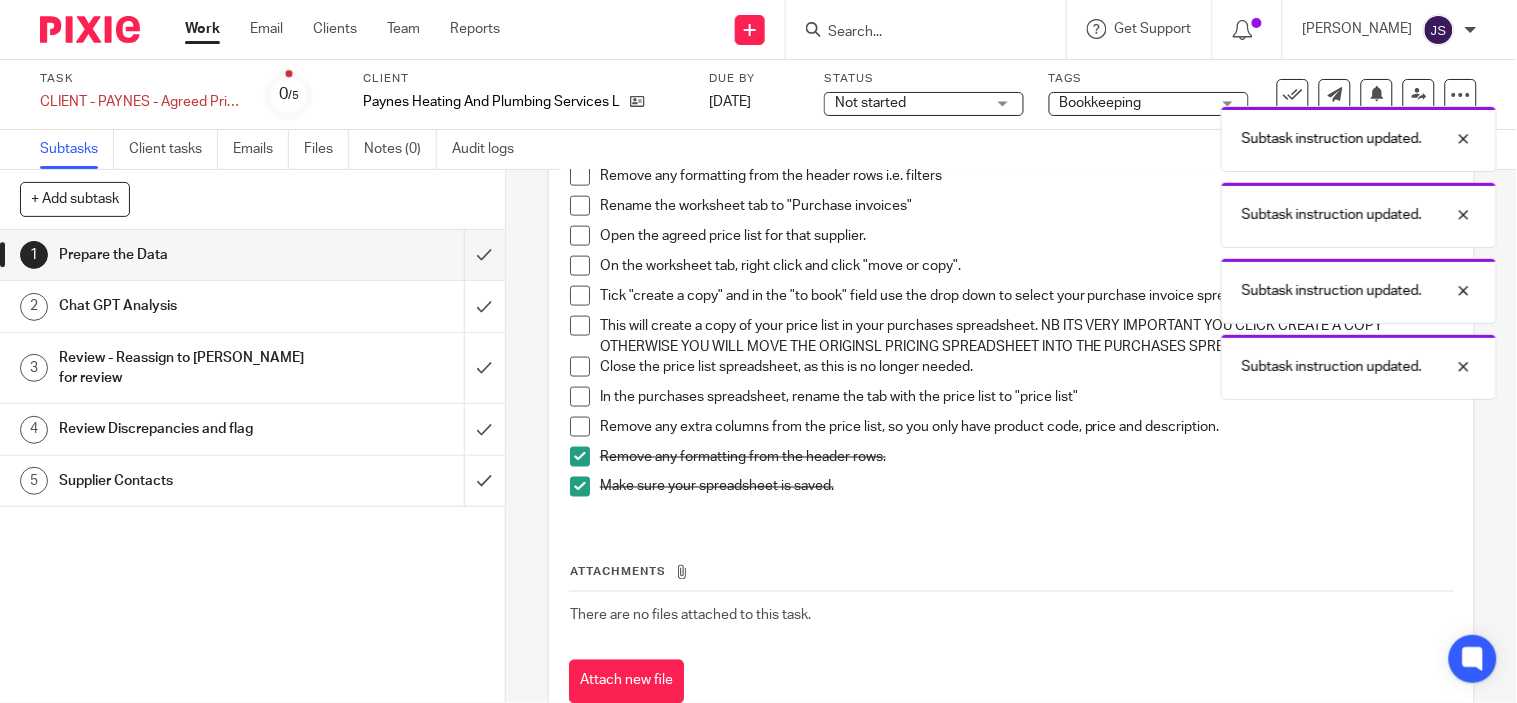 click at bounding box center [580, 457] 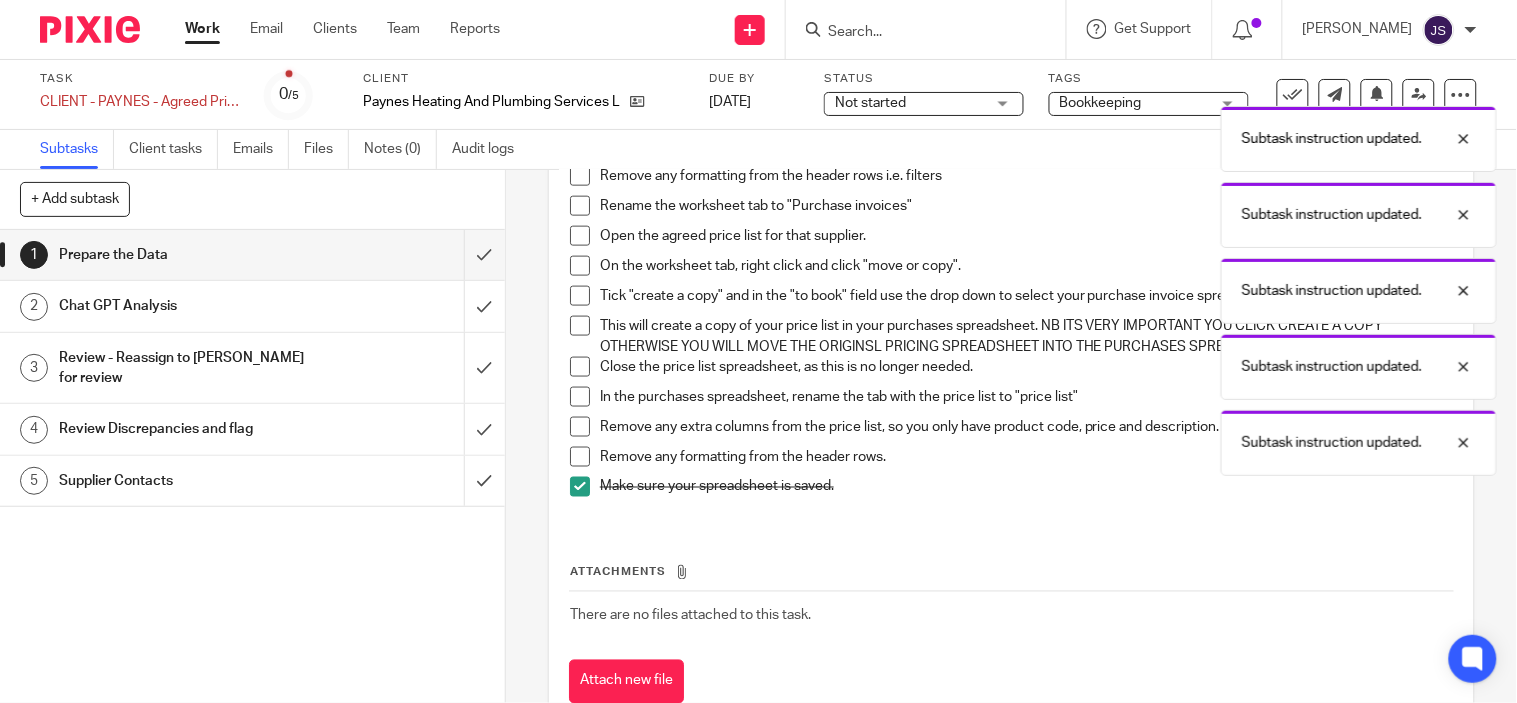click at bounding box center (580, 487) 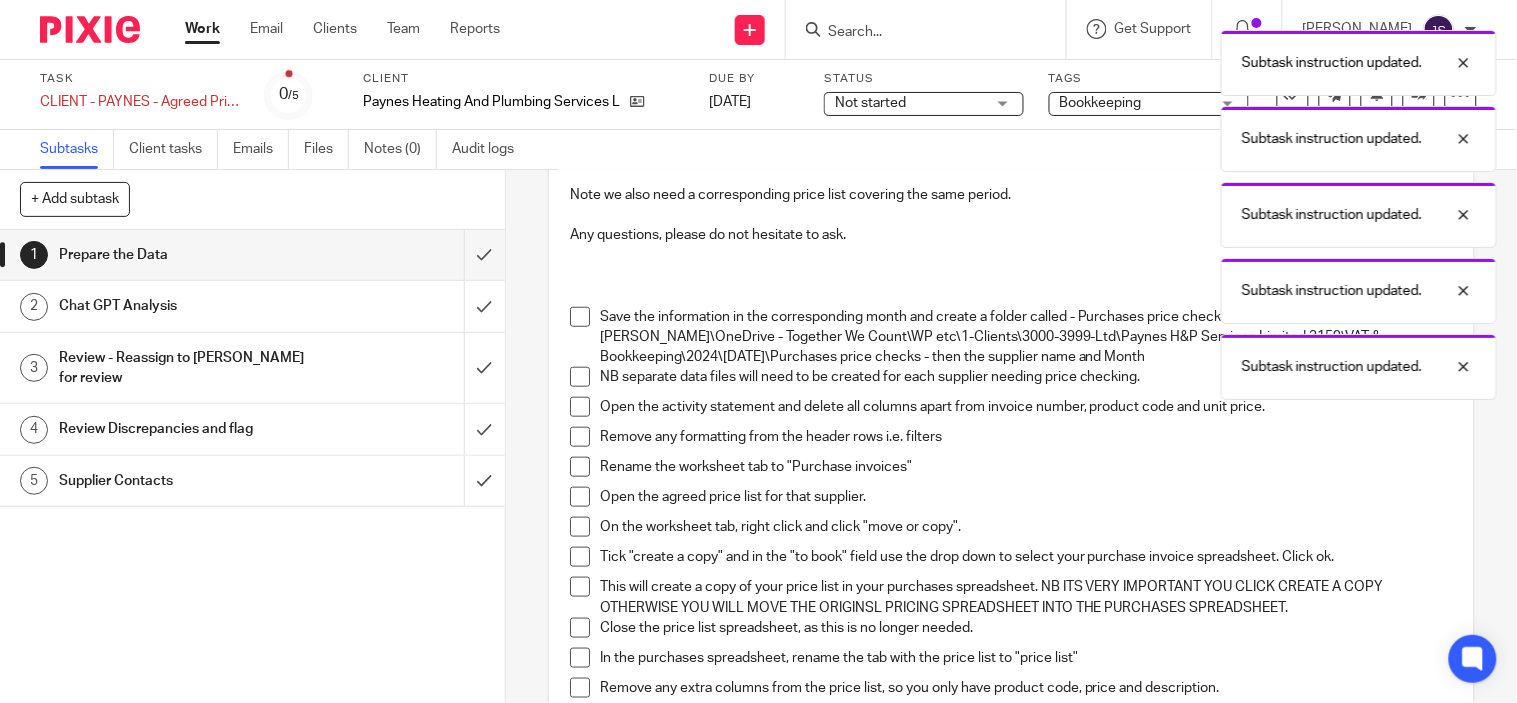 scroll, scrollTop: 444, scrollLeft: 0, axis: vertical 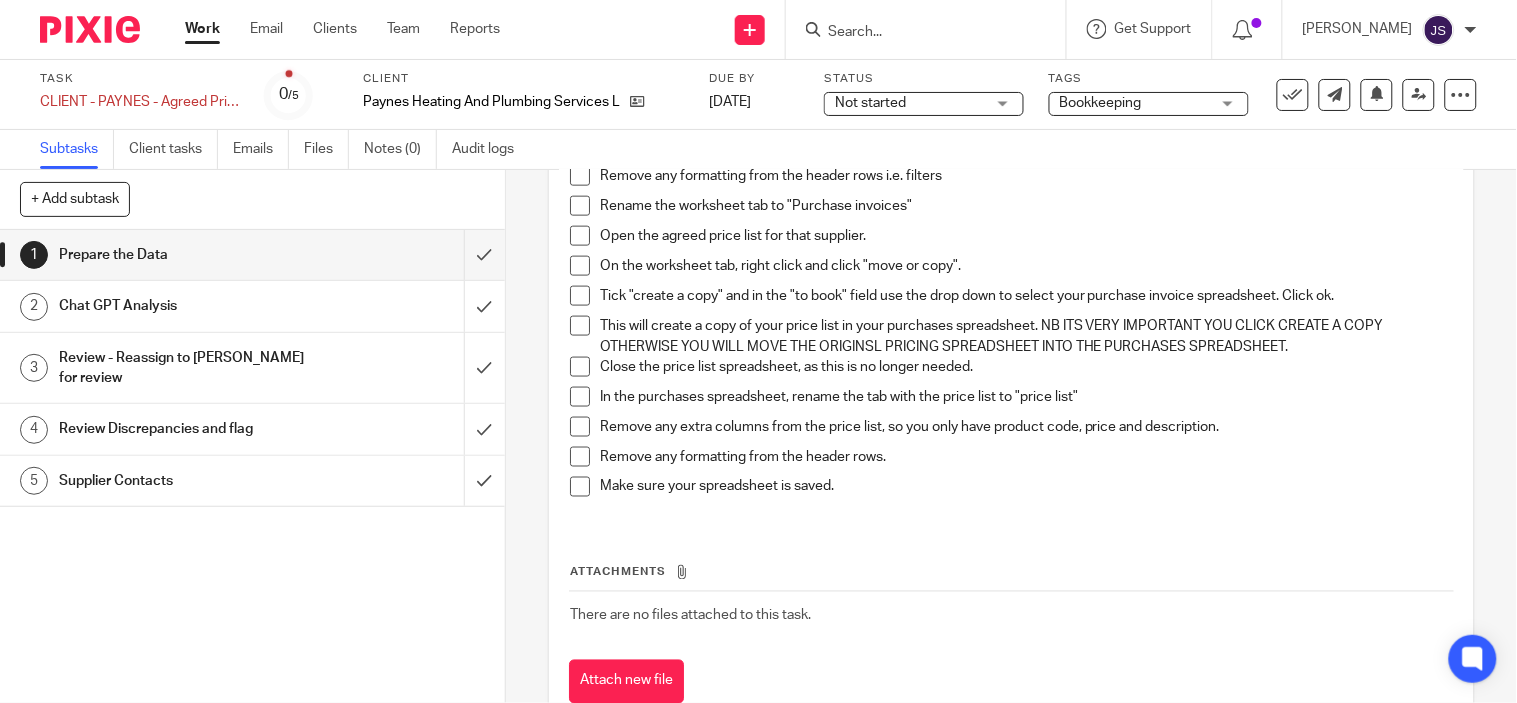 click on "Chat GPT Analysis" at bounding box center (187, 306) 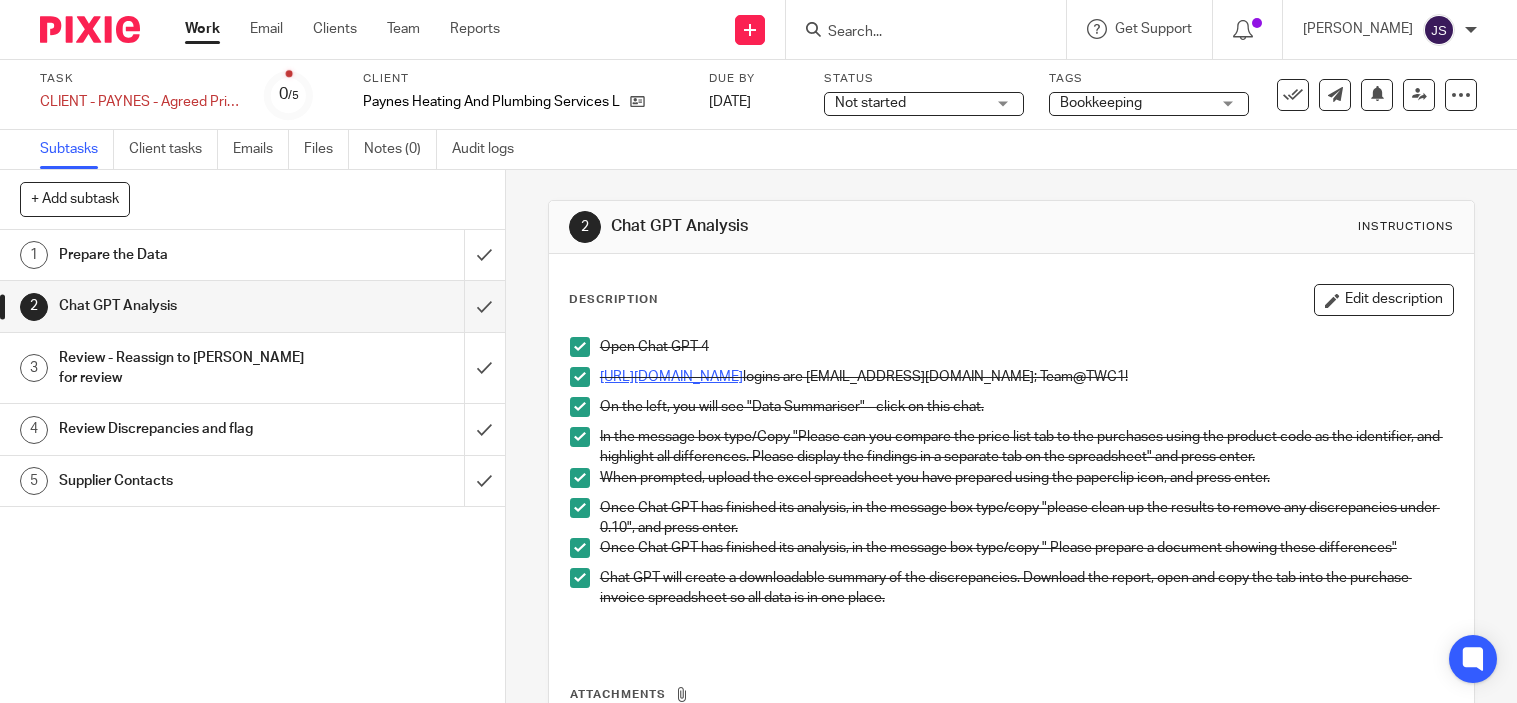 scroll, scrollTop: 0, scrollLeft: 0, axis: both 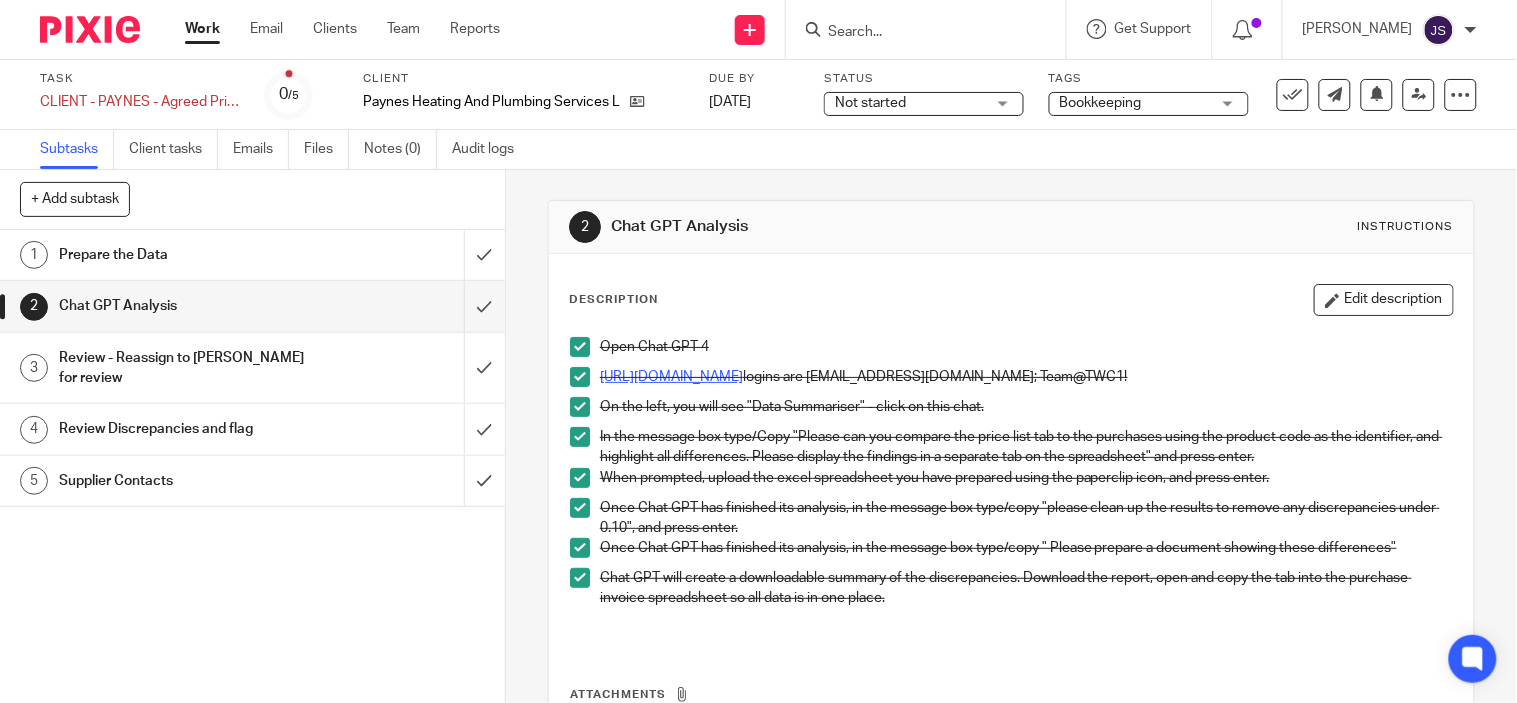 click on "https://platform.openai.com/apps" at bounding box center (671, 377) 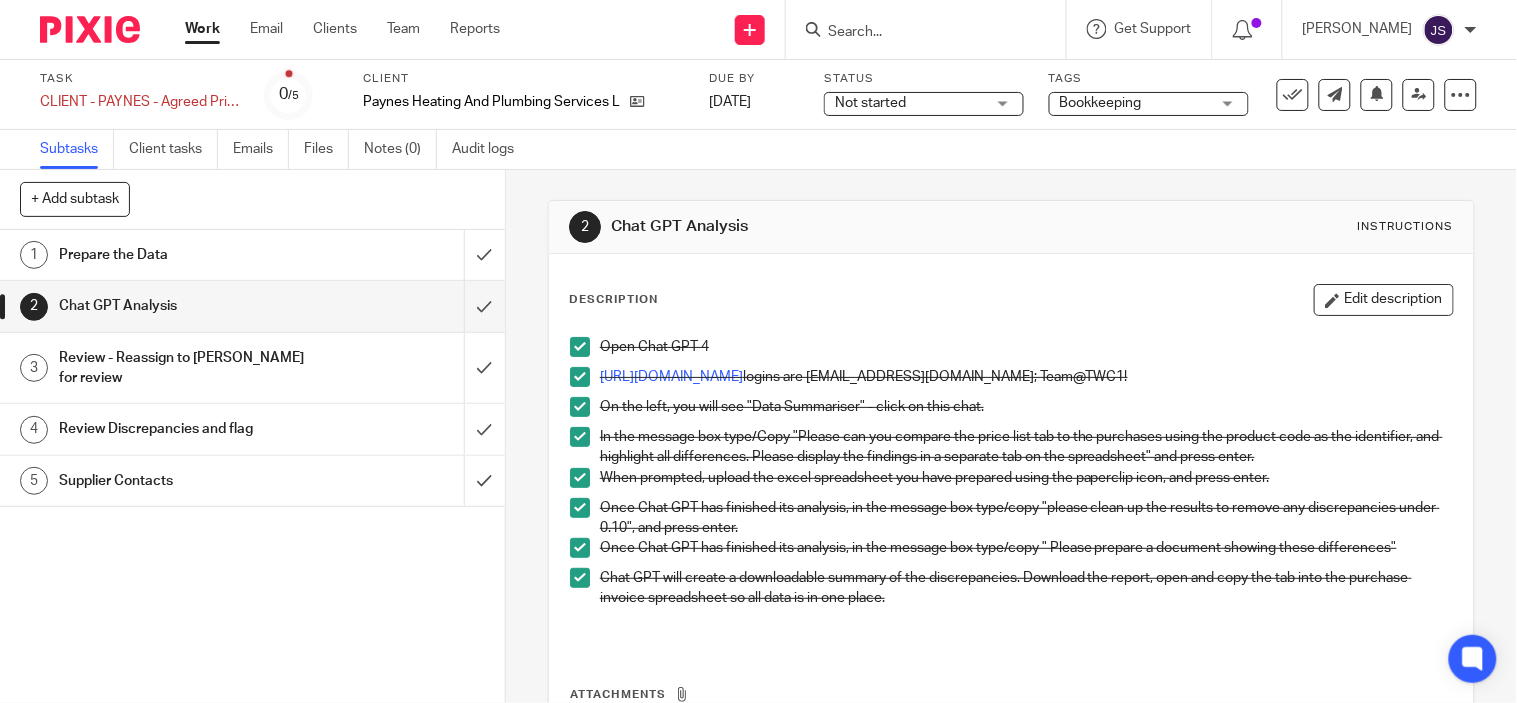 click at bounding box center [580, 377] 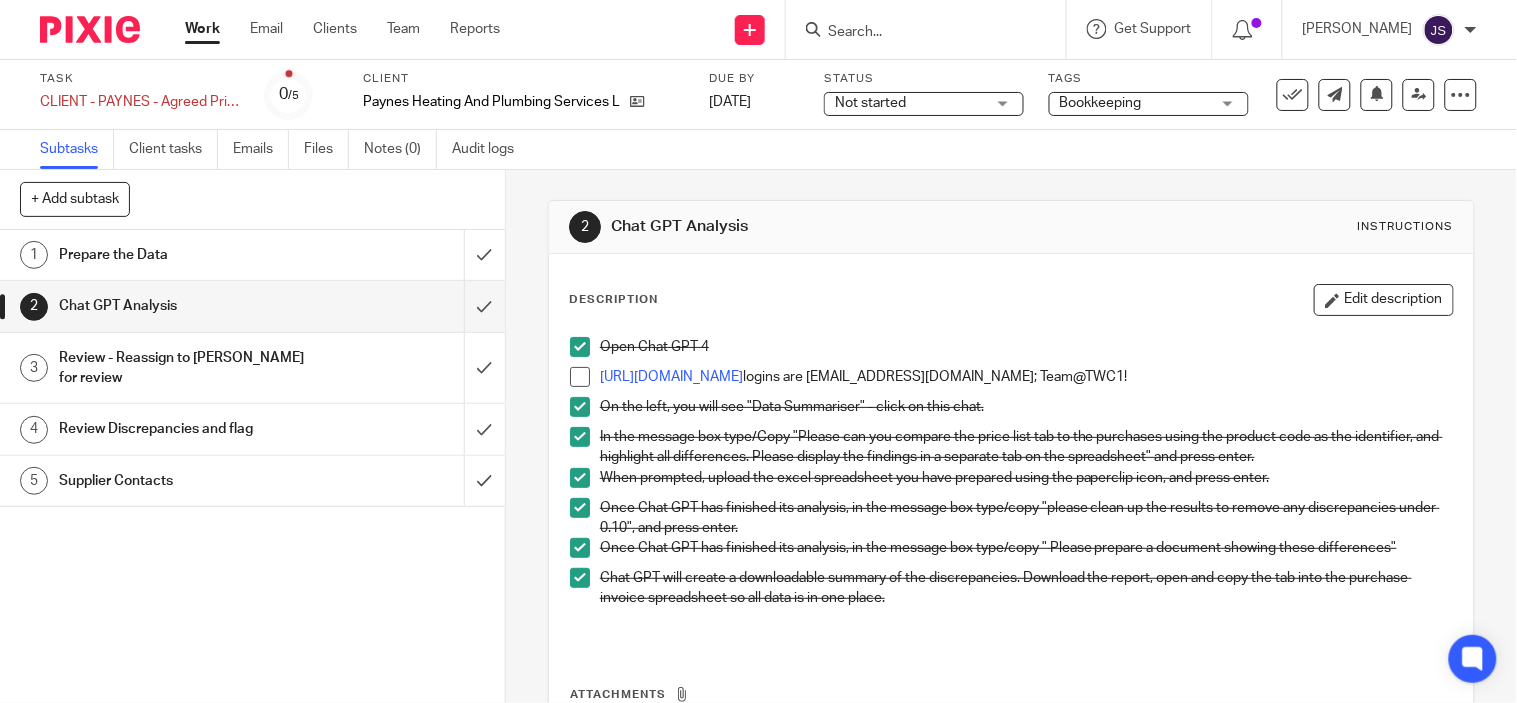 click at bounding box center [580, 347] 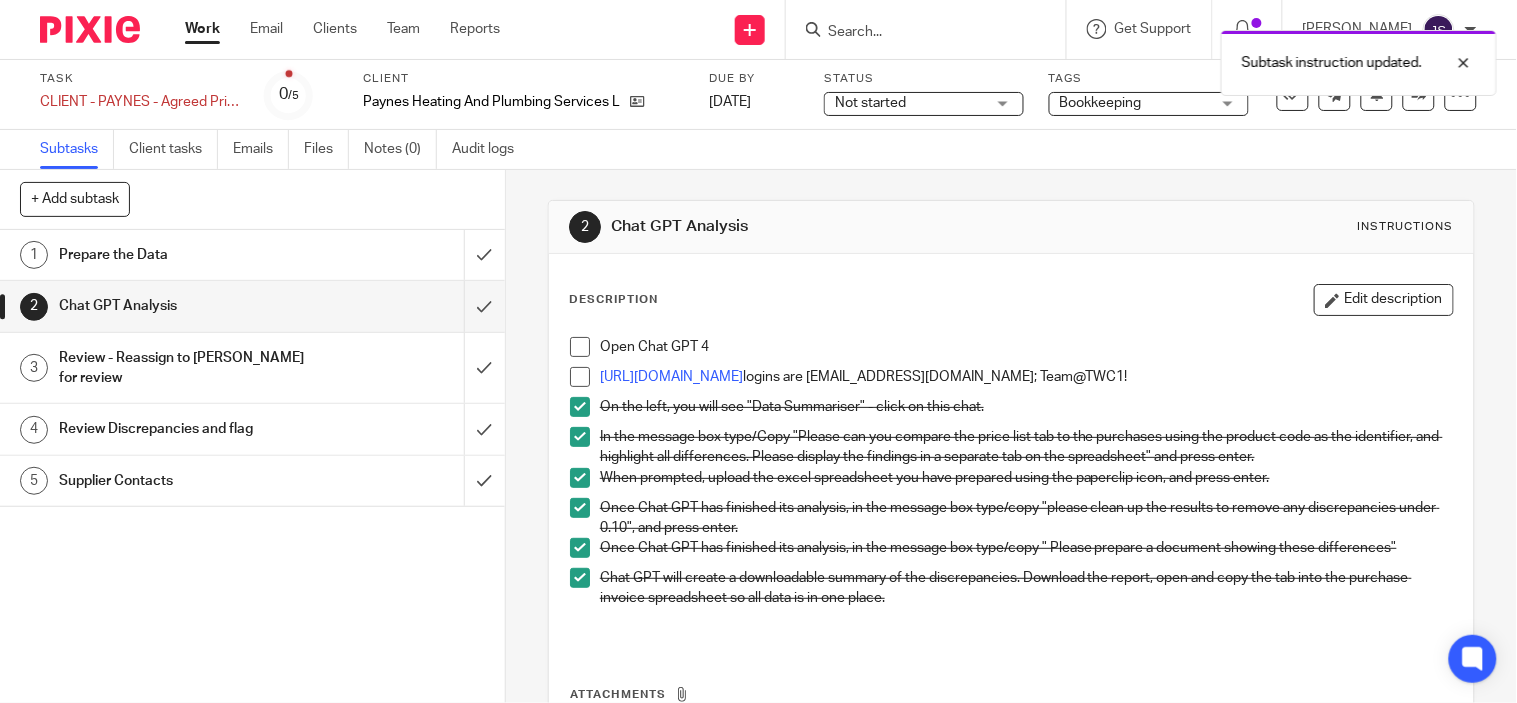 click at bounding box center [580, 407] 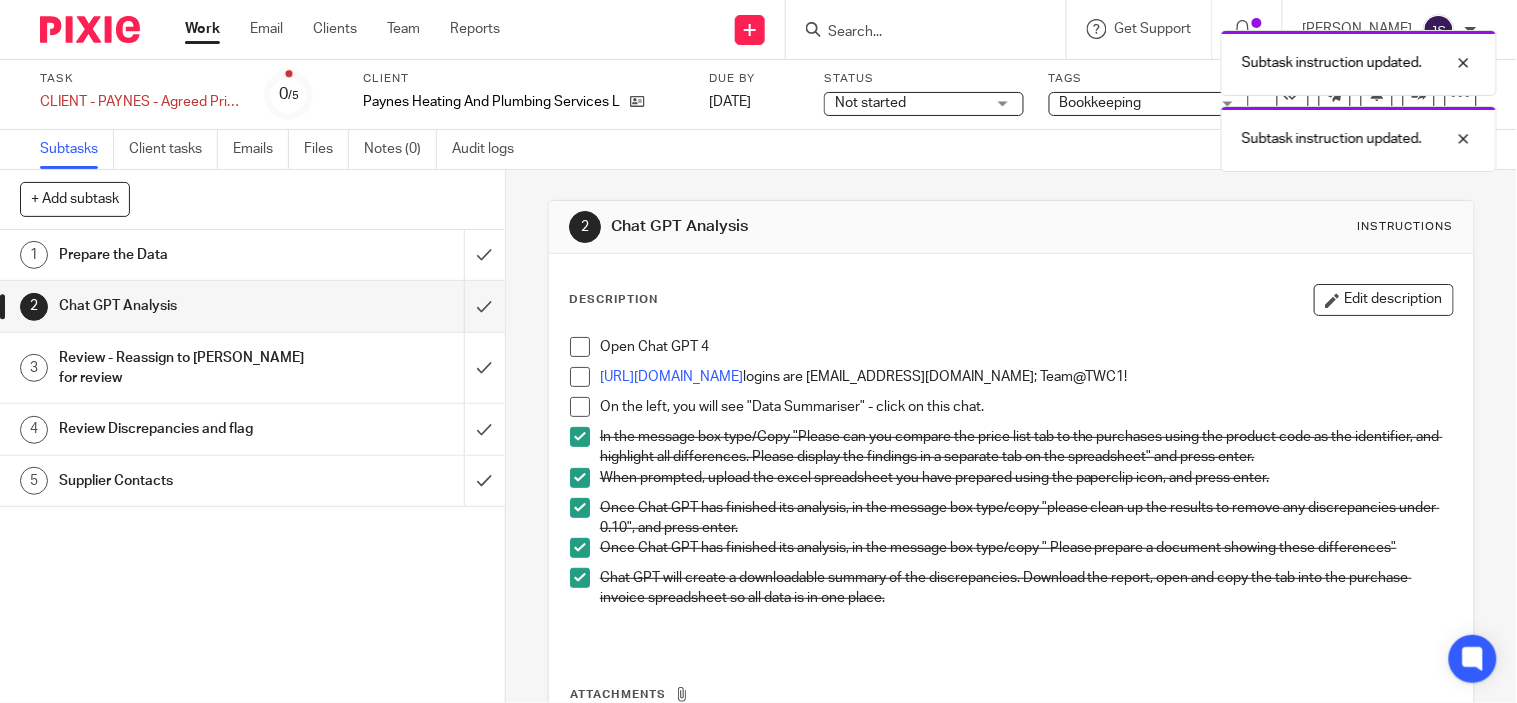click on "In the message box type/Copy "Please can you compare the price list tab to the purchases using the product code as the identifier, and highlight all differences. Please display the findings in a separate tab on the spreadsheet" and press enter." at bounding box center [1011, 447] 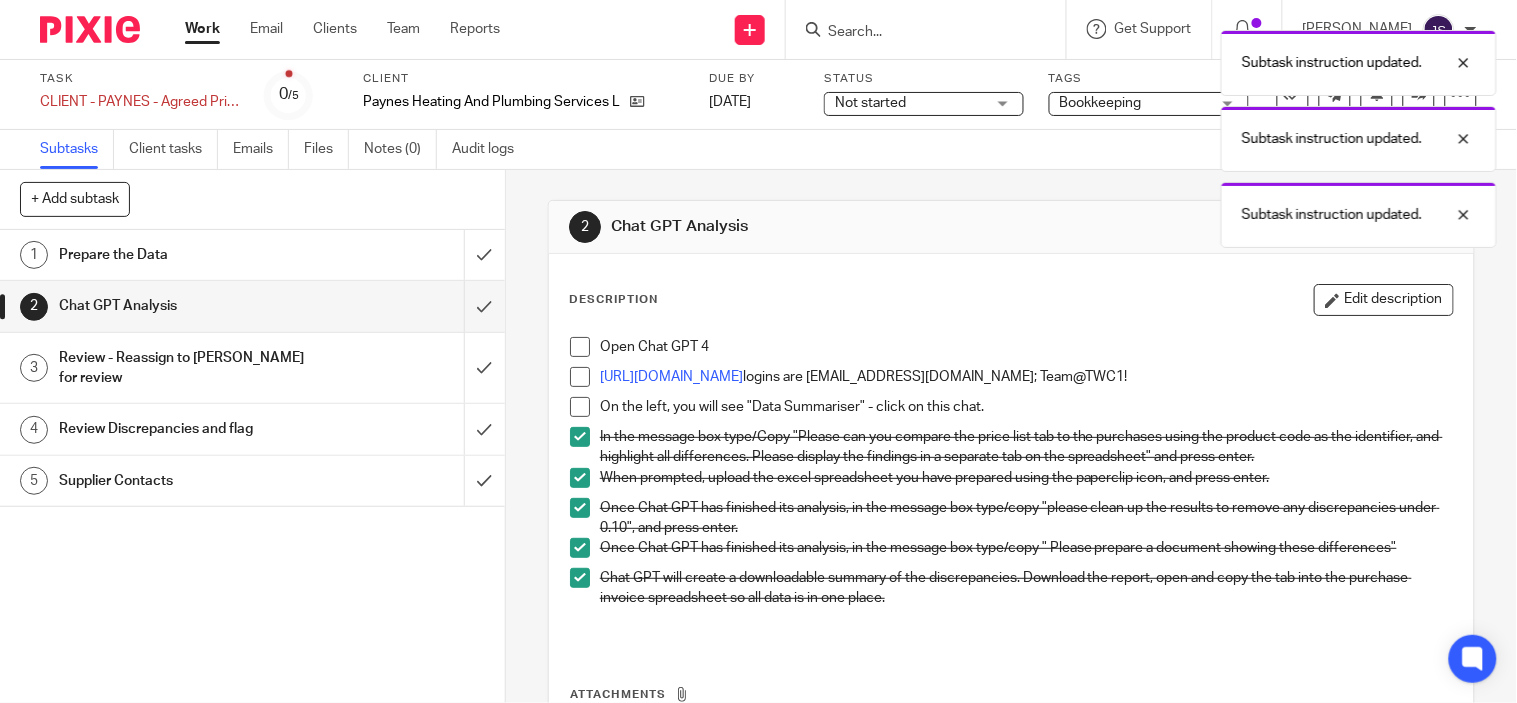 click at bounding box center (580, 437) 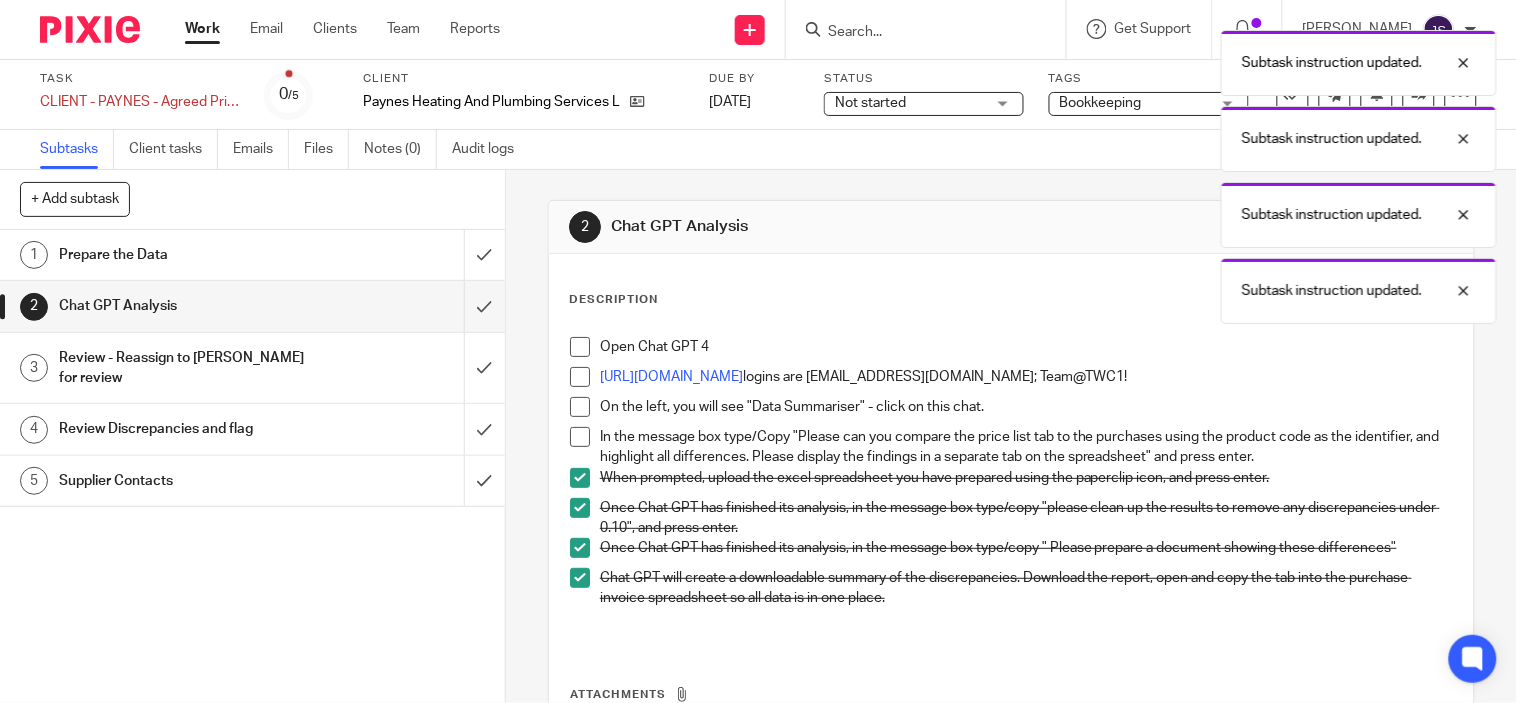 click at bounding box center (580, 478) 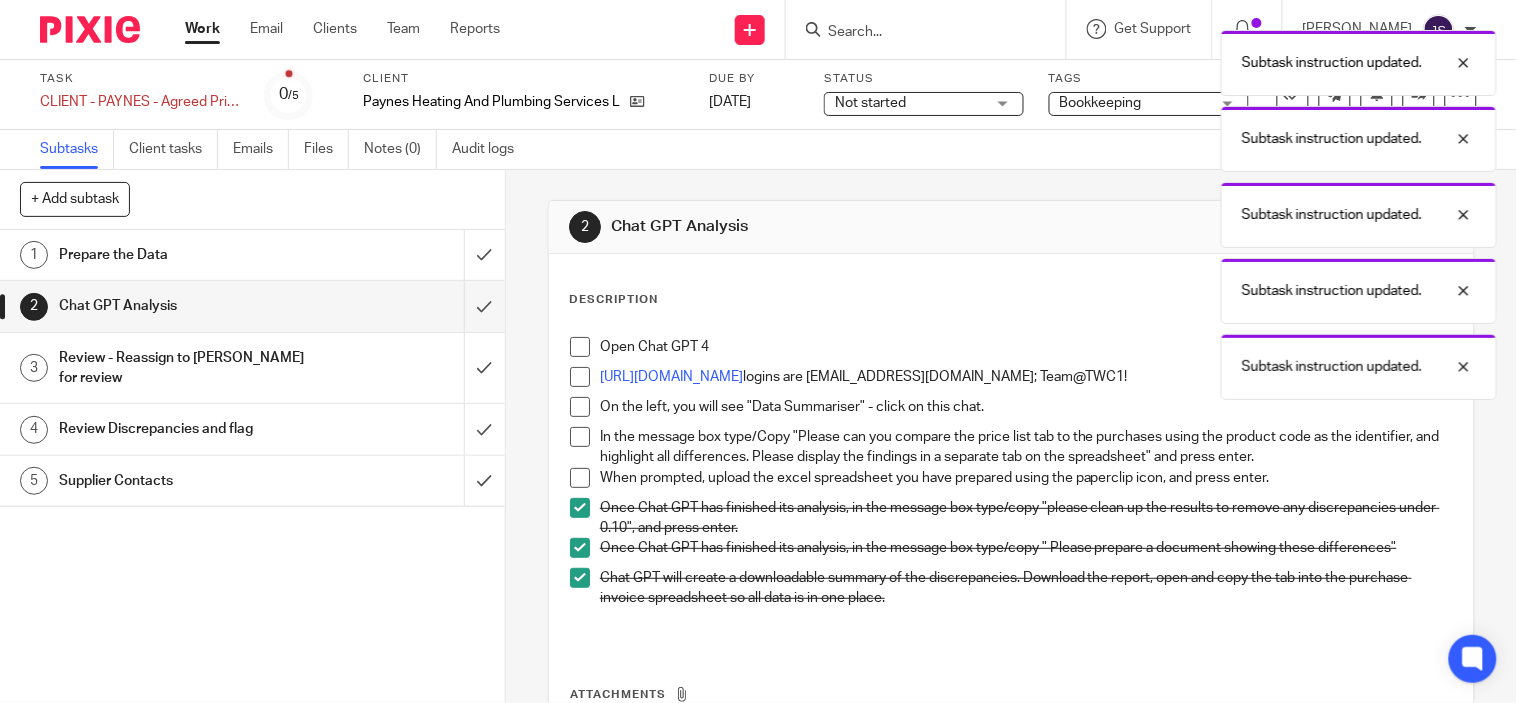 click at bounding box center (580, 508) 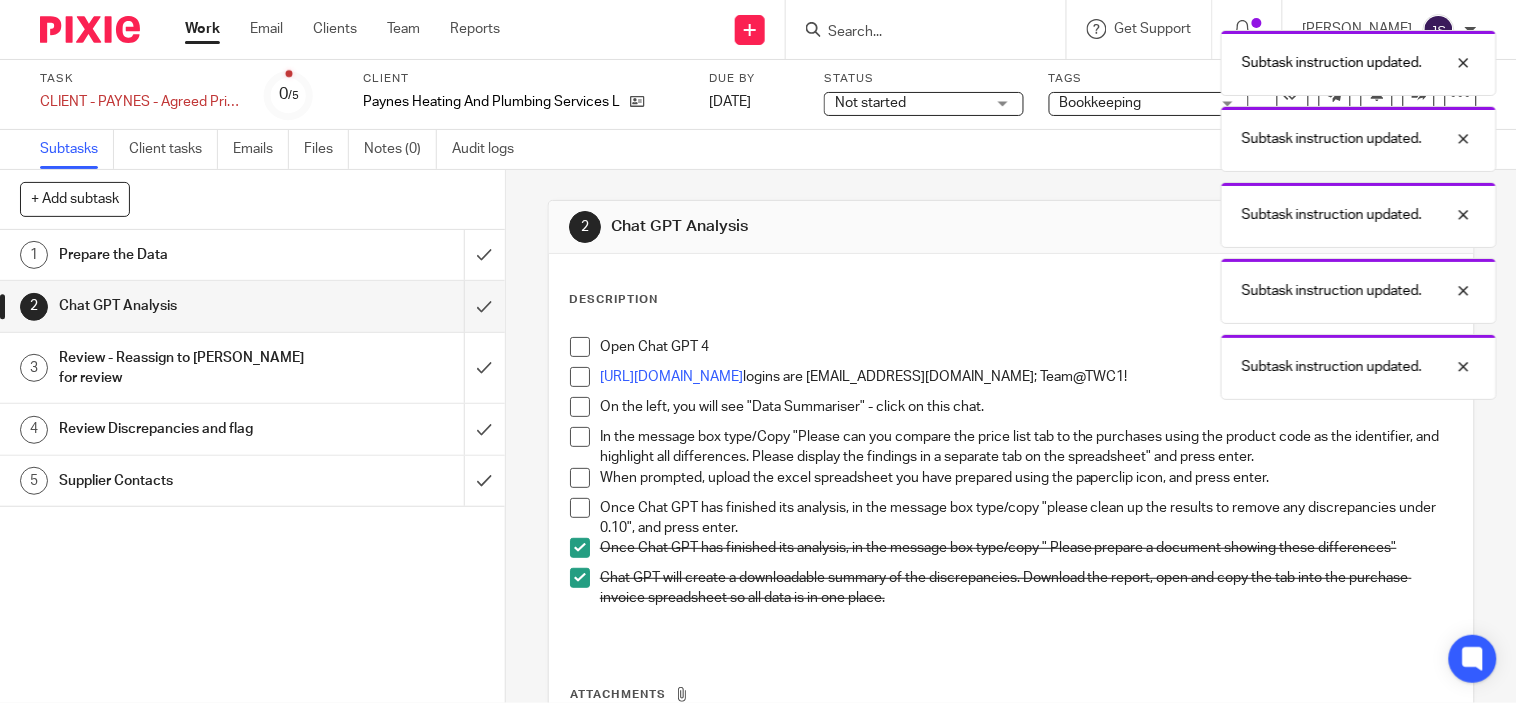 click at bounding box center (580, 548) 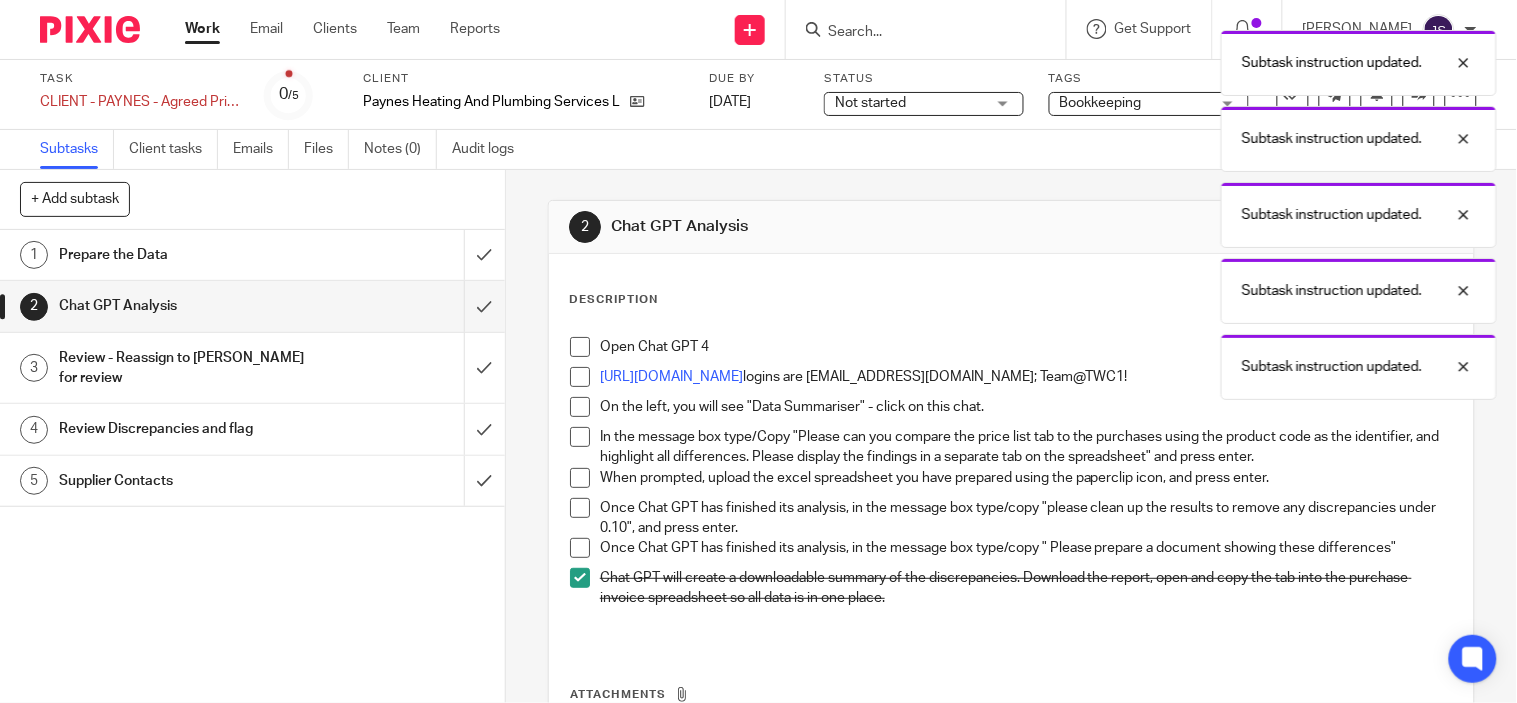 click at bounding box center (580, 578) 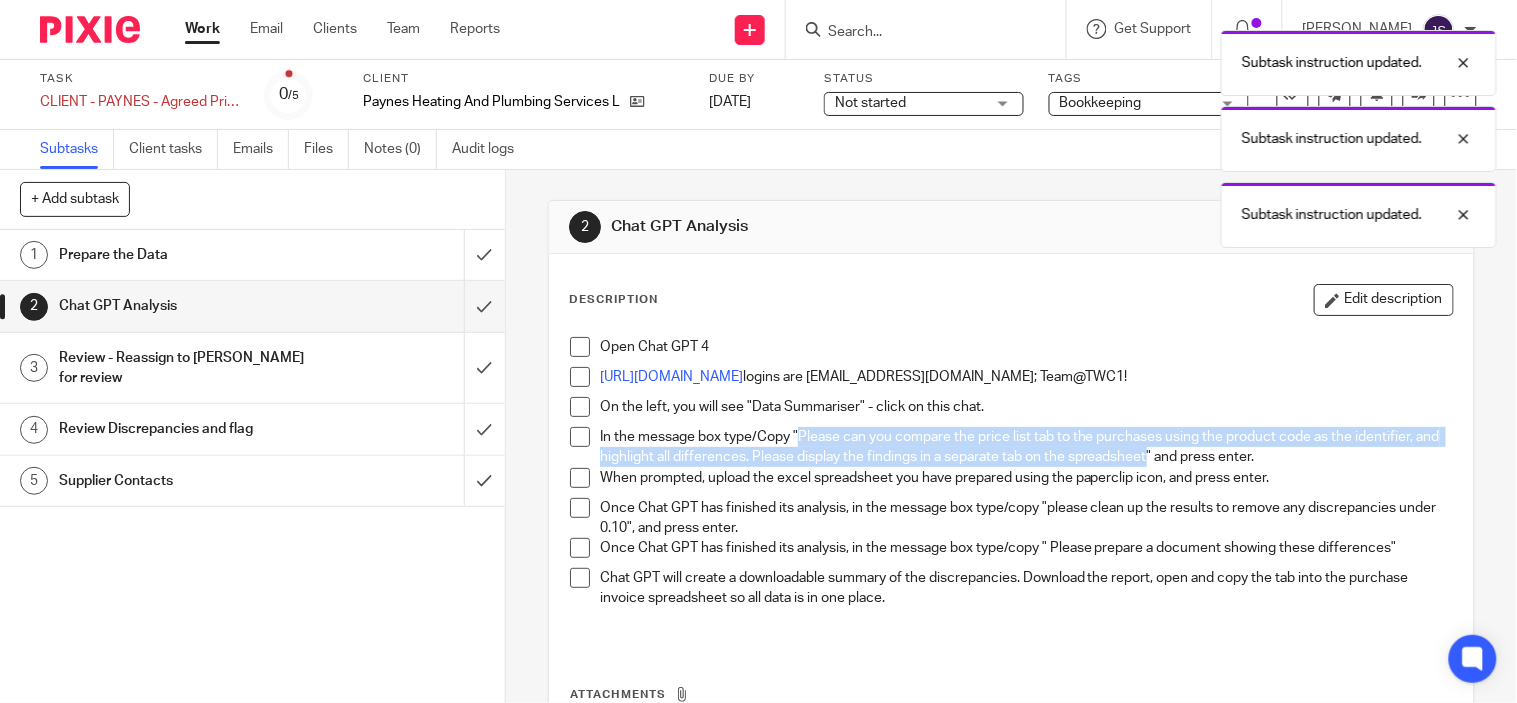 drag, startPoint x: 794, startPoint y: 435, endPoint x: 1172, endPoint y: 460, distance: 378.8258 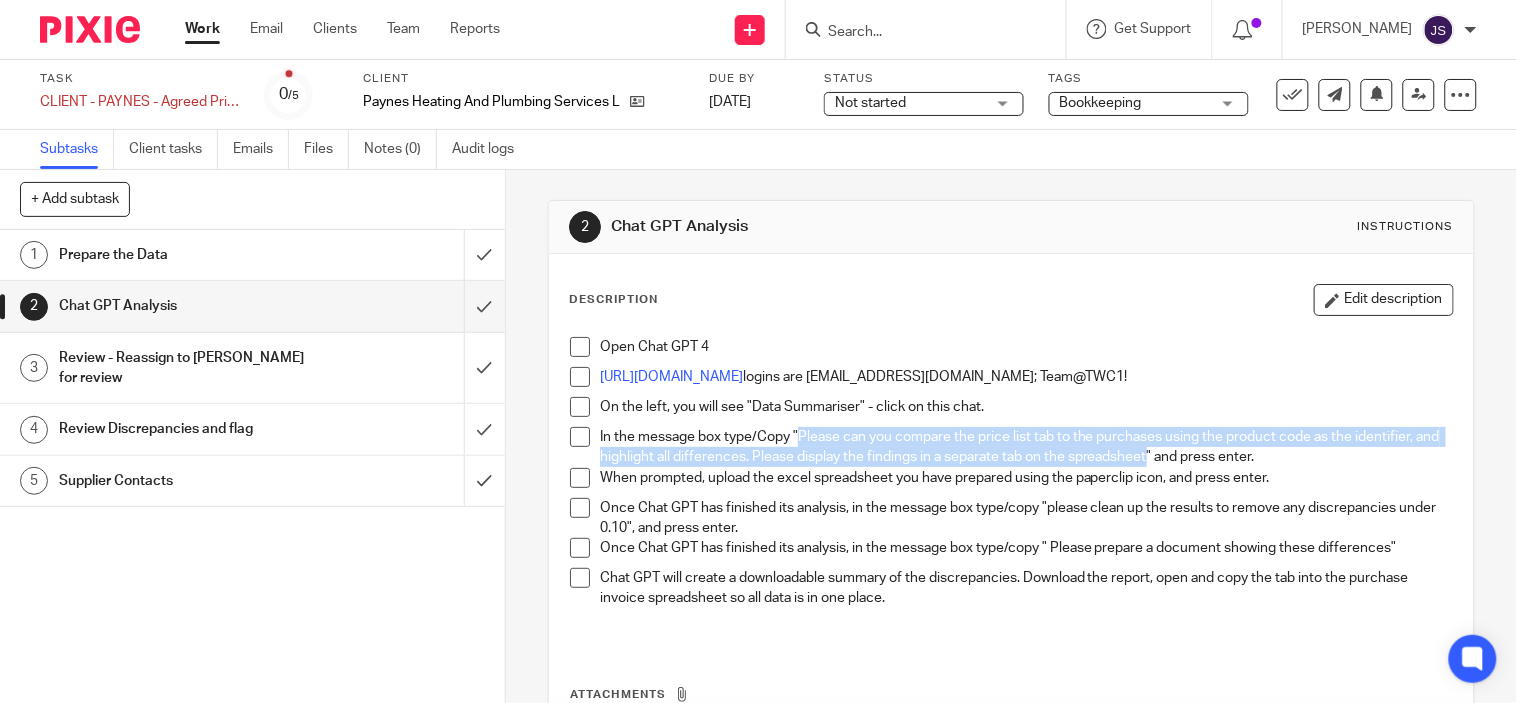 copy on "Please can you compare the price list tab to the purchases using the product code as the identifier, and highlight all differences. Please display the findings in a separate tab on the spreadsheet" 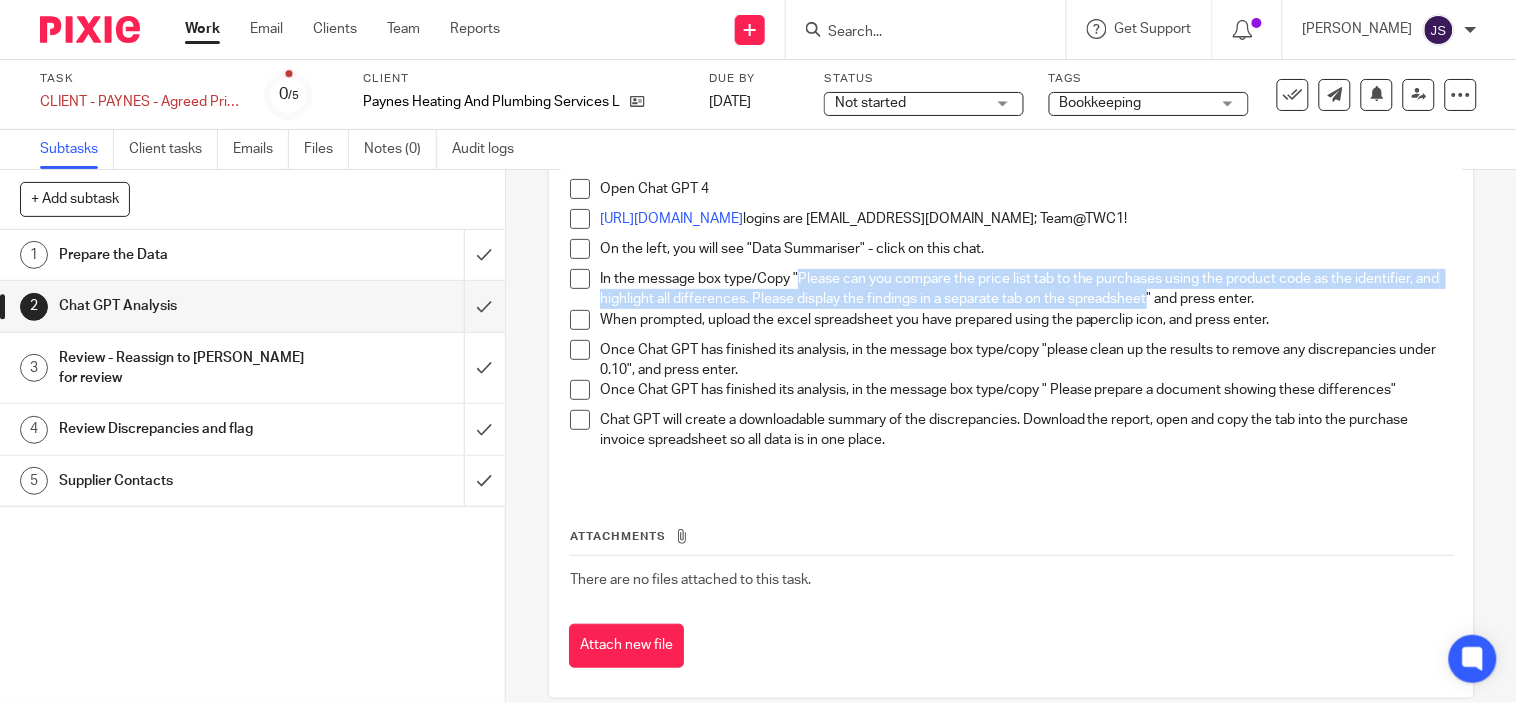scroll, scrollTop: 184, scrollLeft: 0, axis: vertical 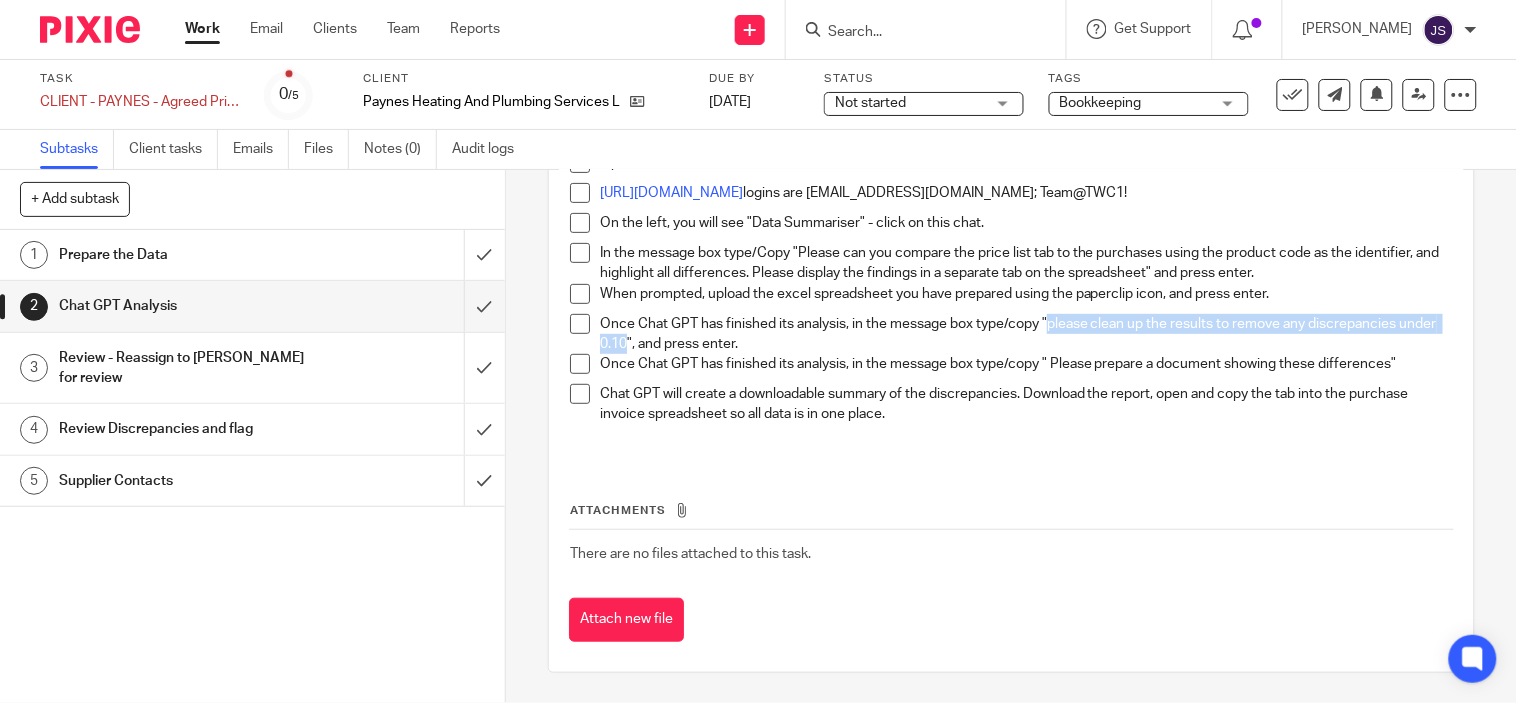 drag, startPoint x: 1043, startPoint y: 323, endPoint x: 658, endPoint y: 341, distance: 385.42056 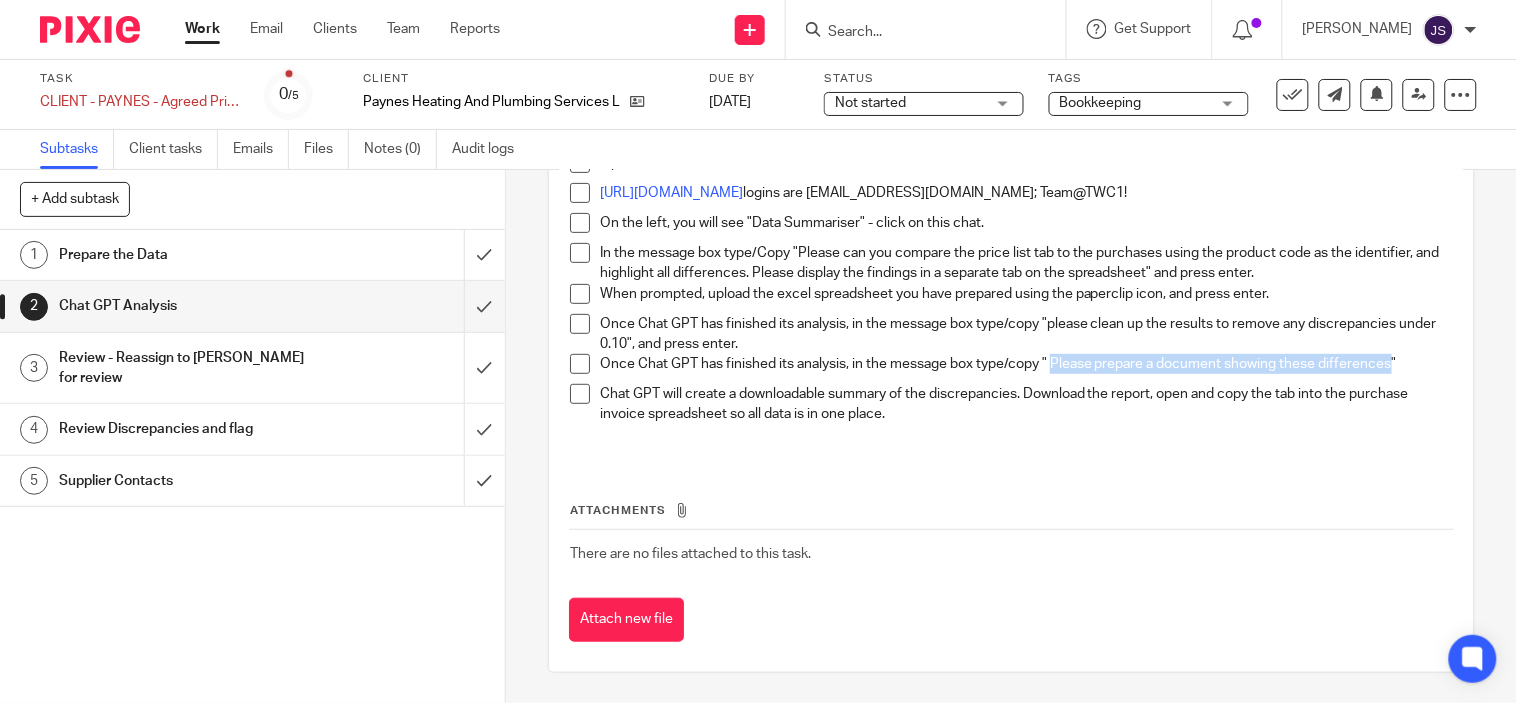 drag, startPoint x: 1046, startPoint y: 361, endPoint x: 1390, endPoint y: 357, distance: 344.02325 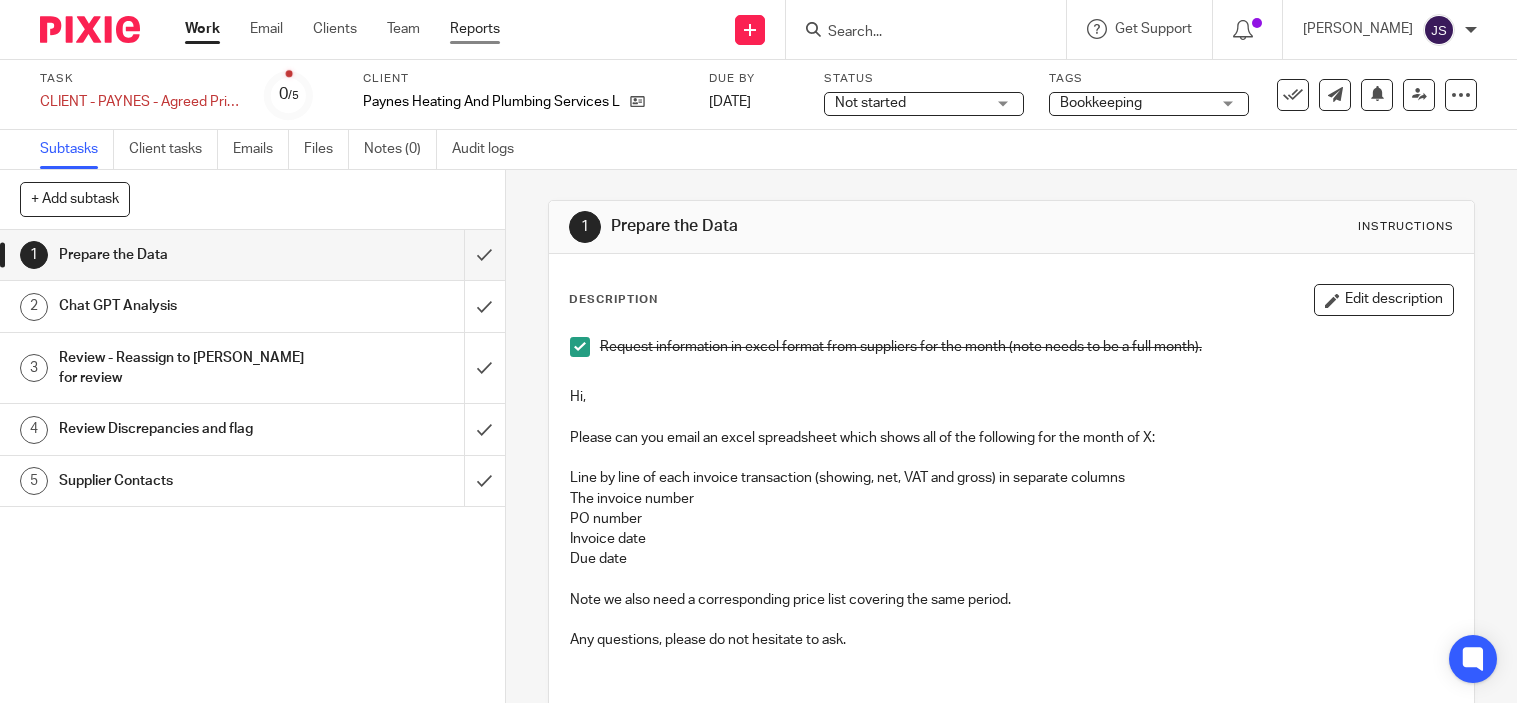 scroll, scrollTop: 0, scrollLeft: 0, axis: both 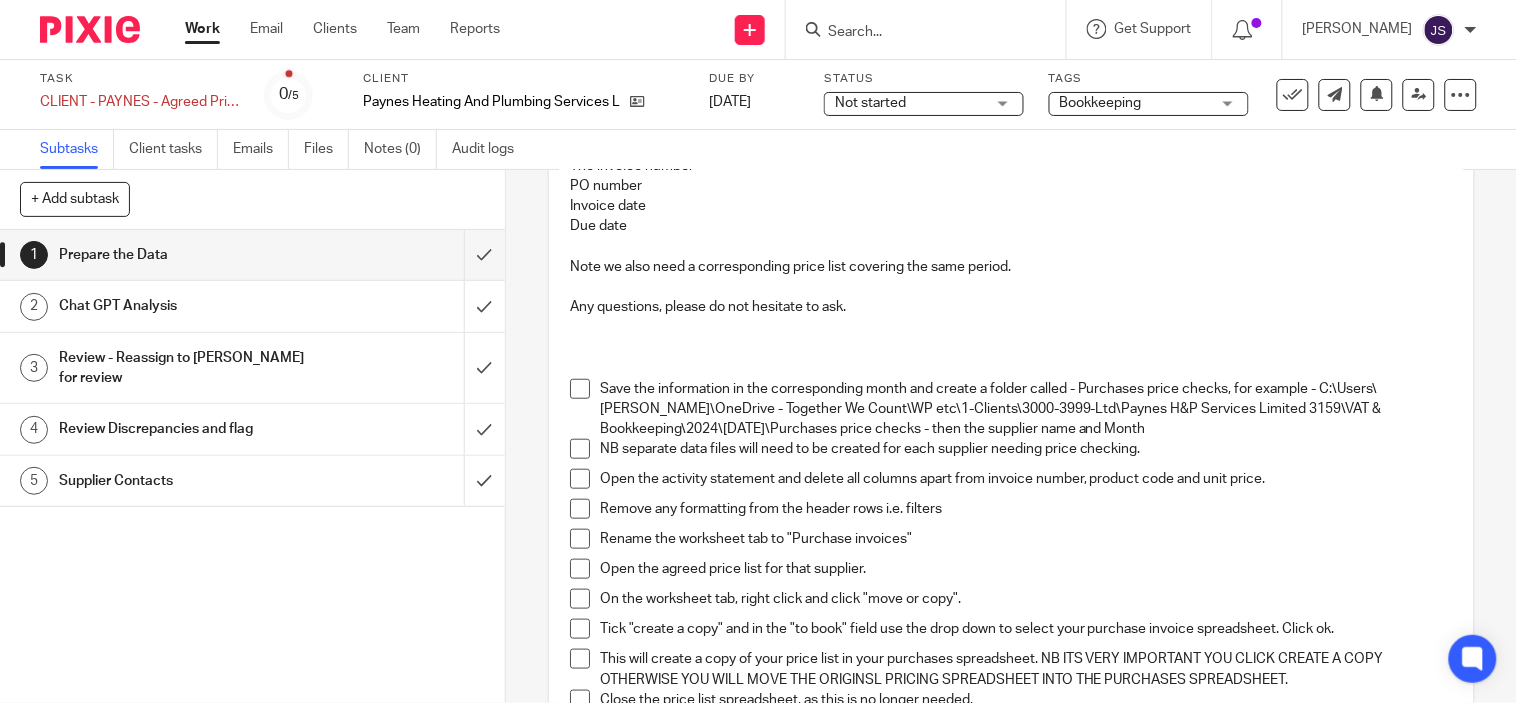click at bounding box center (580, 389) 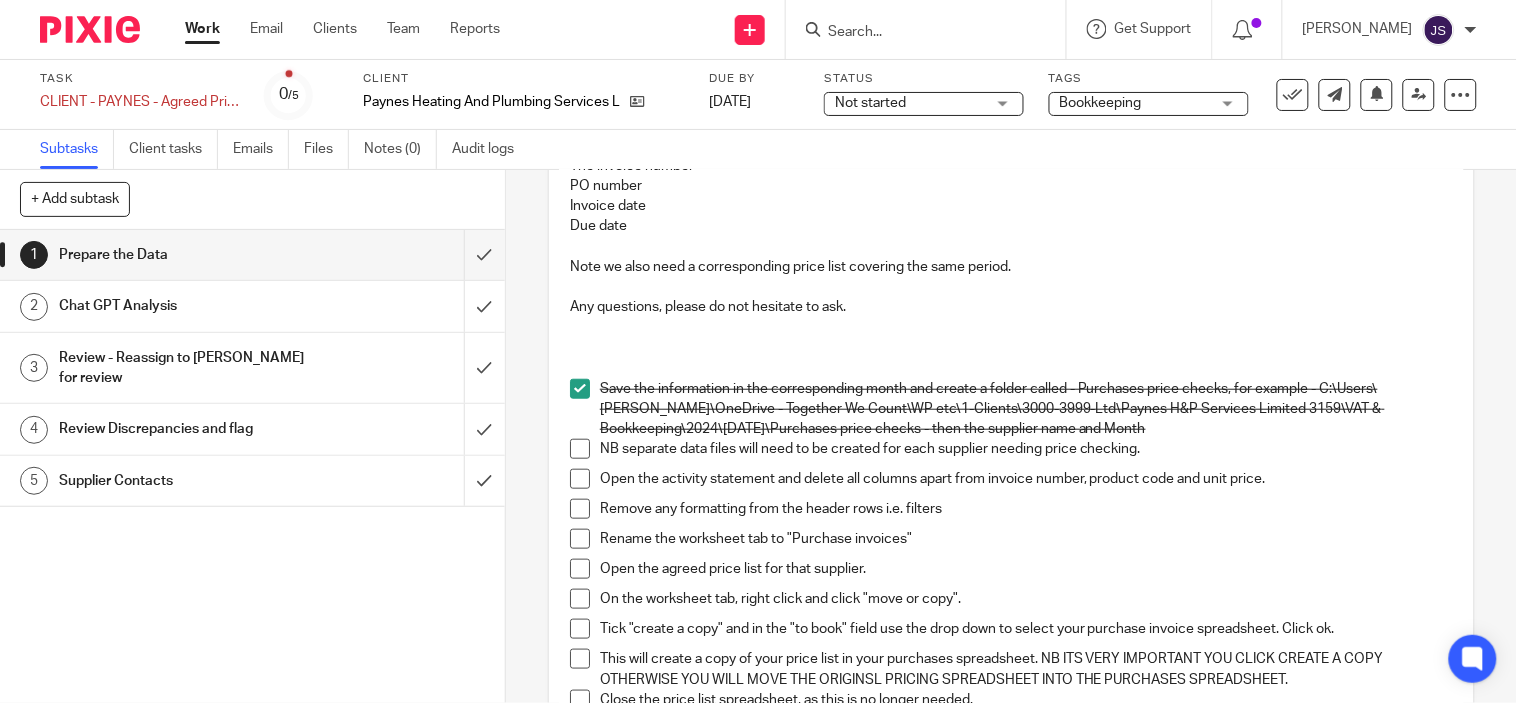 click at bounding box center (580, 449) 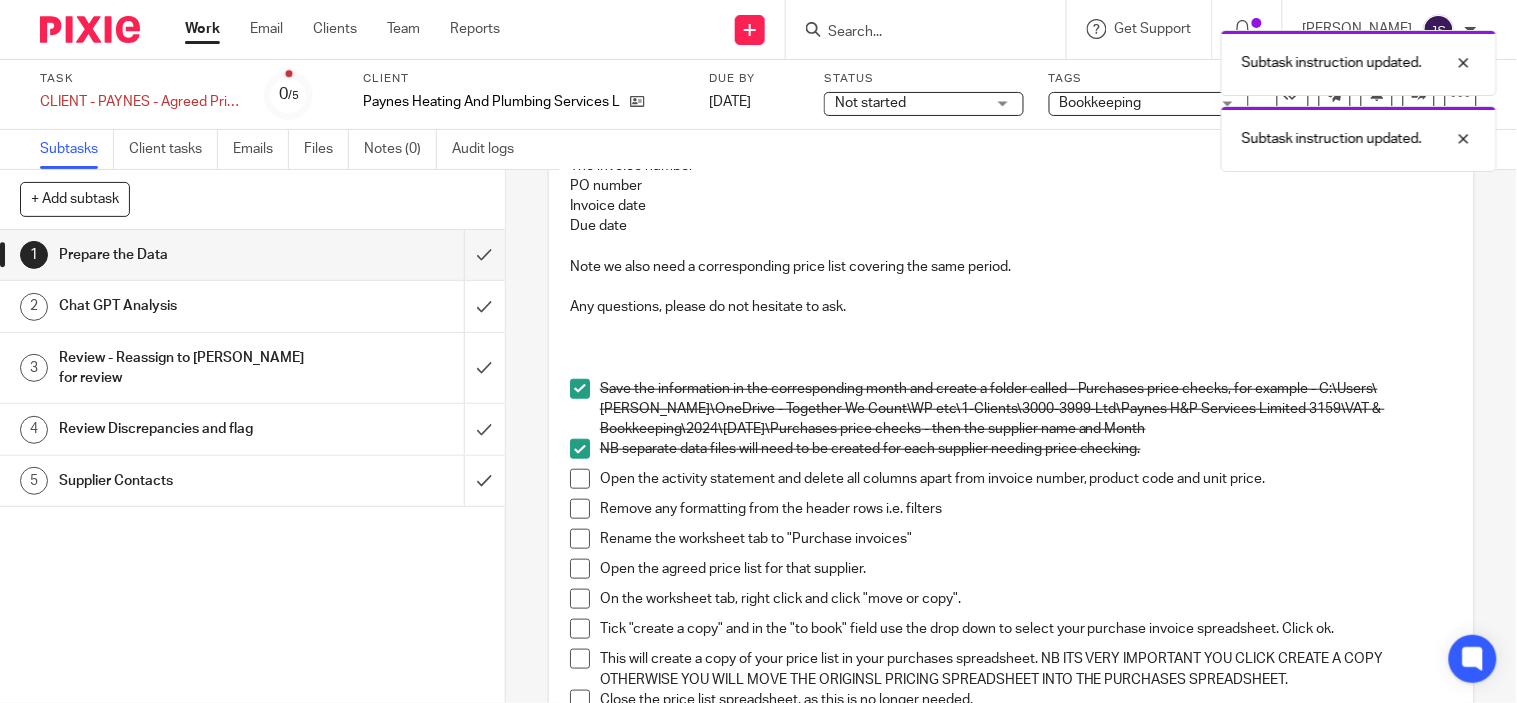 click at bounding box center [580, 479] 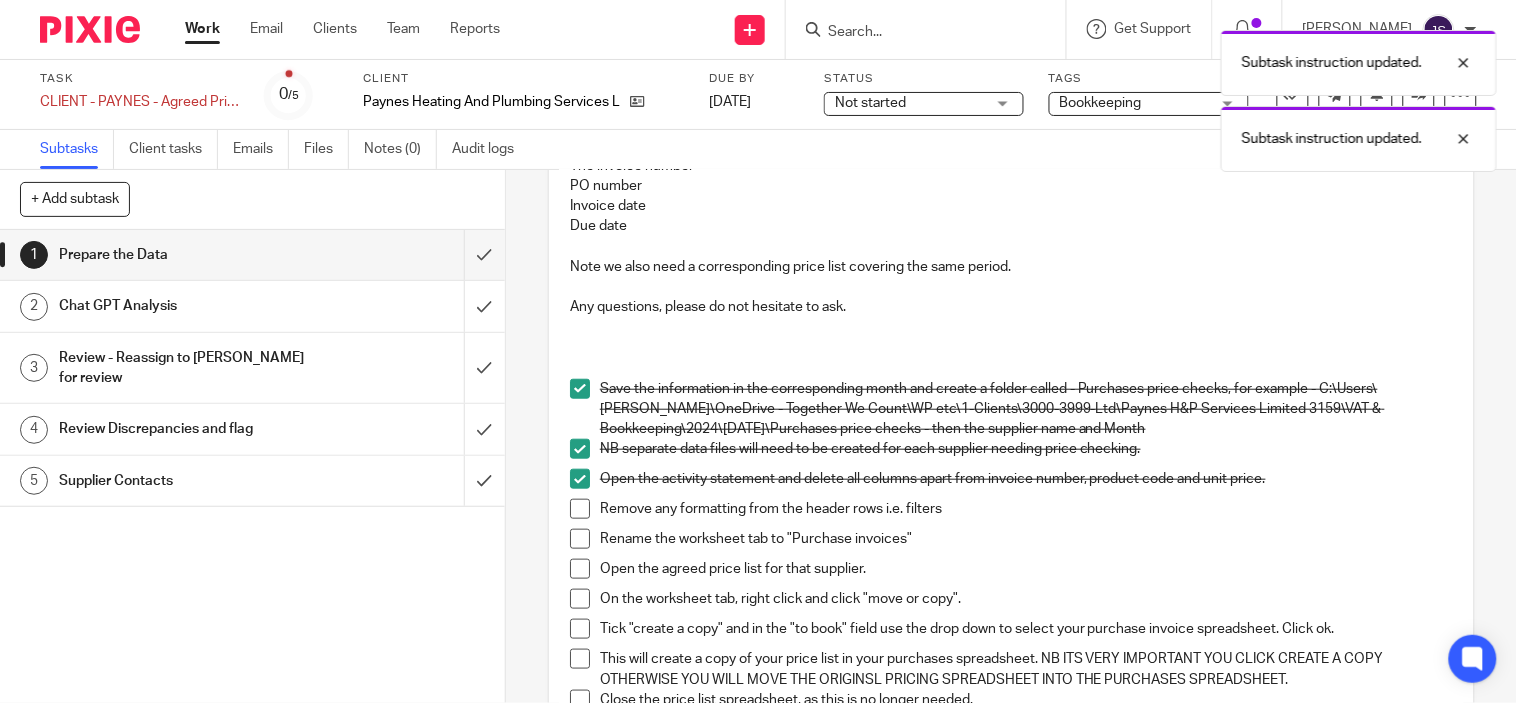 click at bounding box center [580, 509] 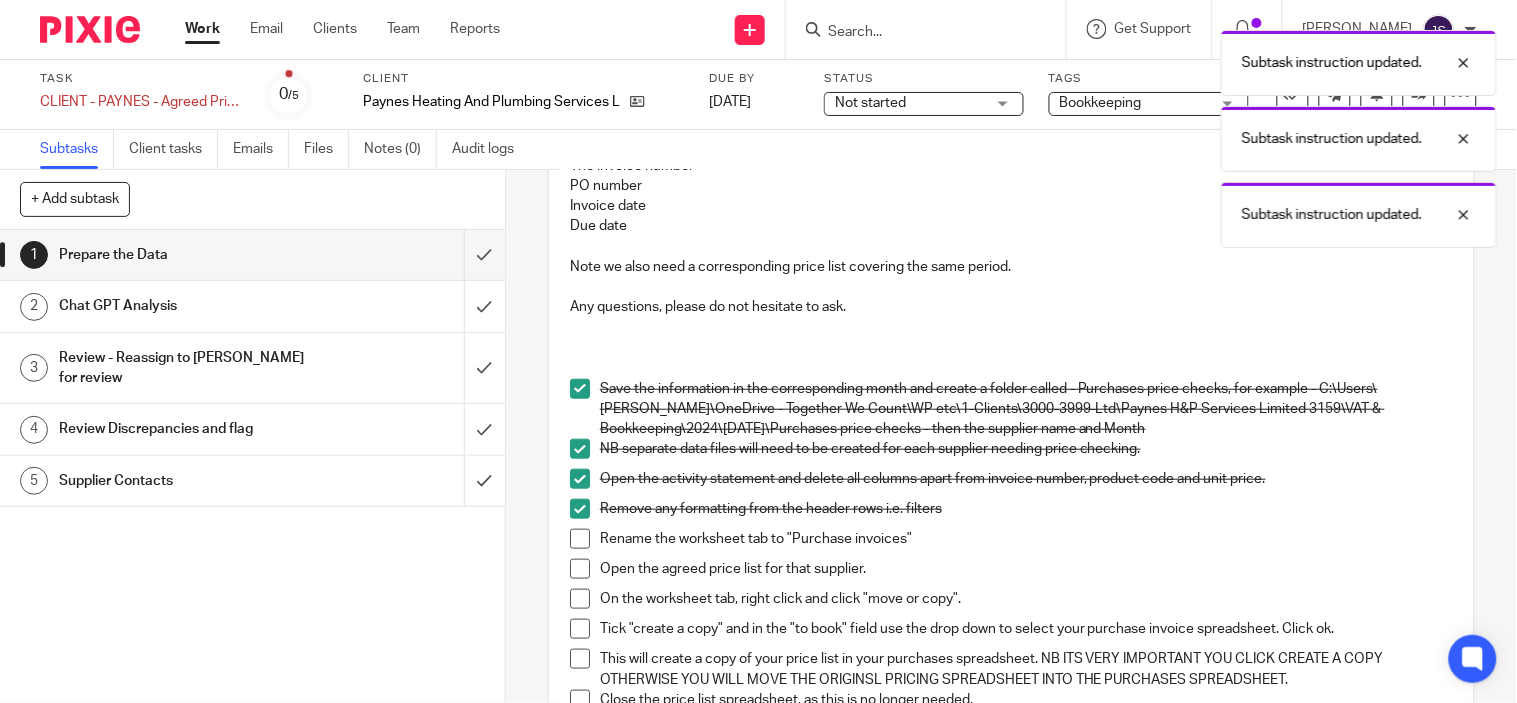 click at bounding box center (580, 539) 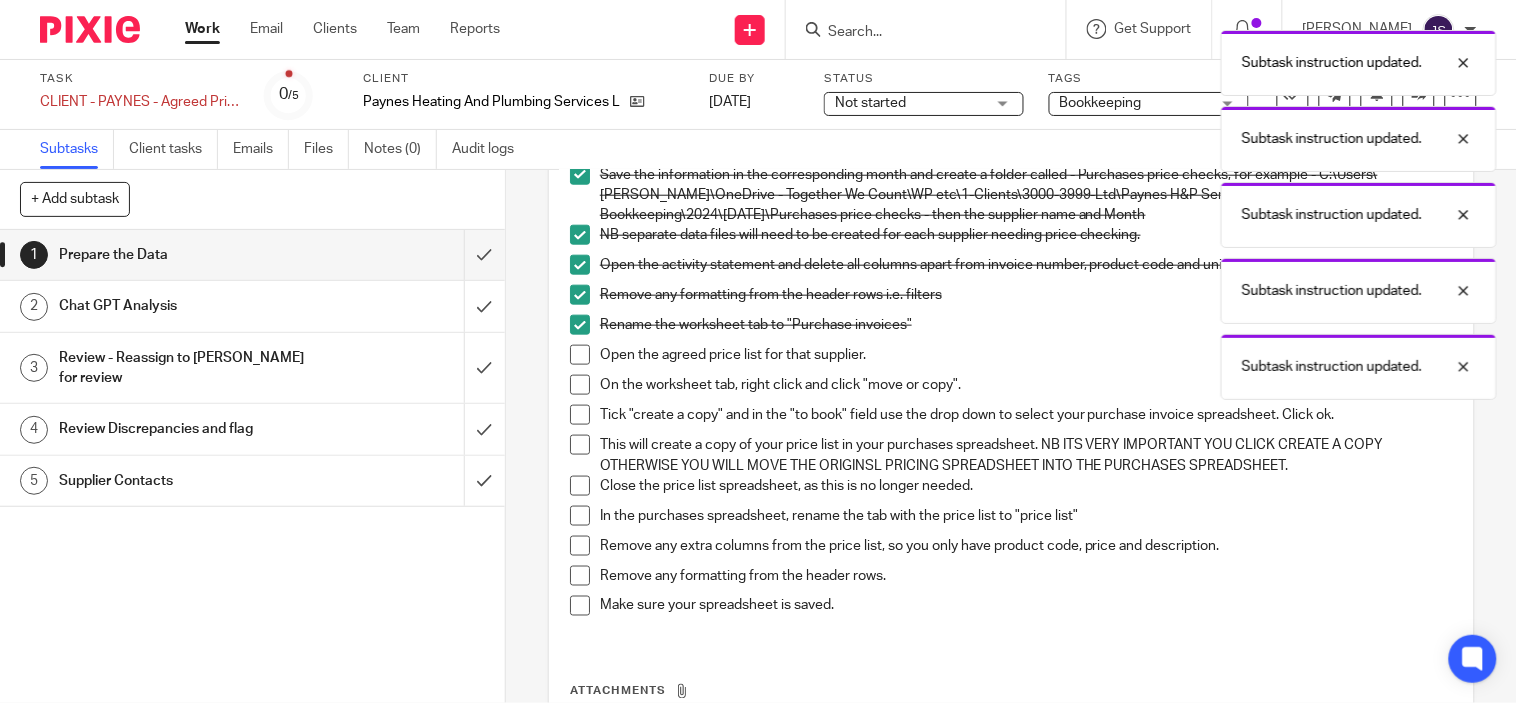 scroll, scrollTop: 555, scrollLeft: 0, axis: vertical 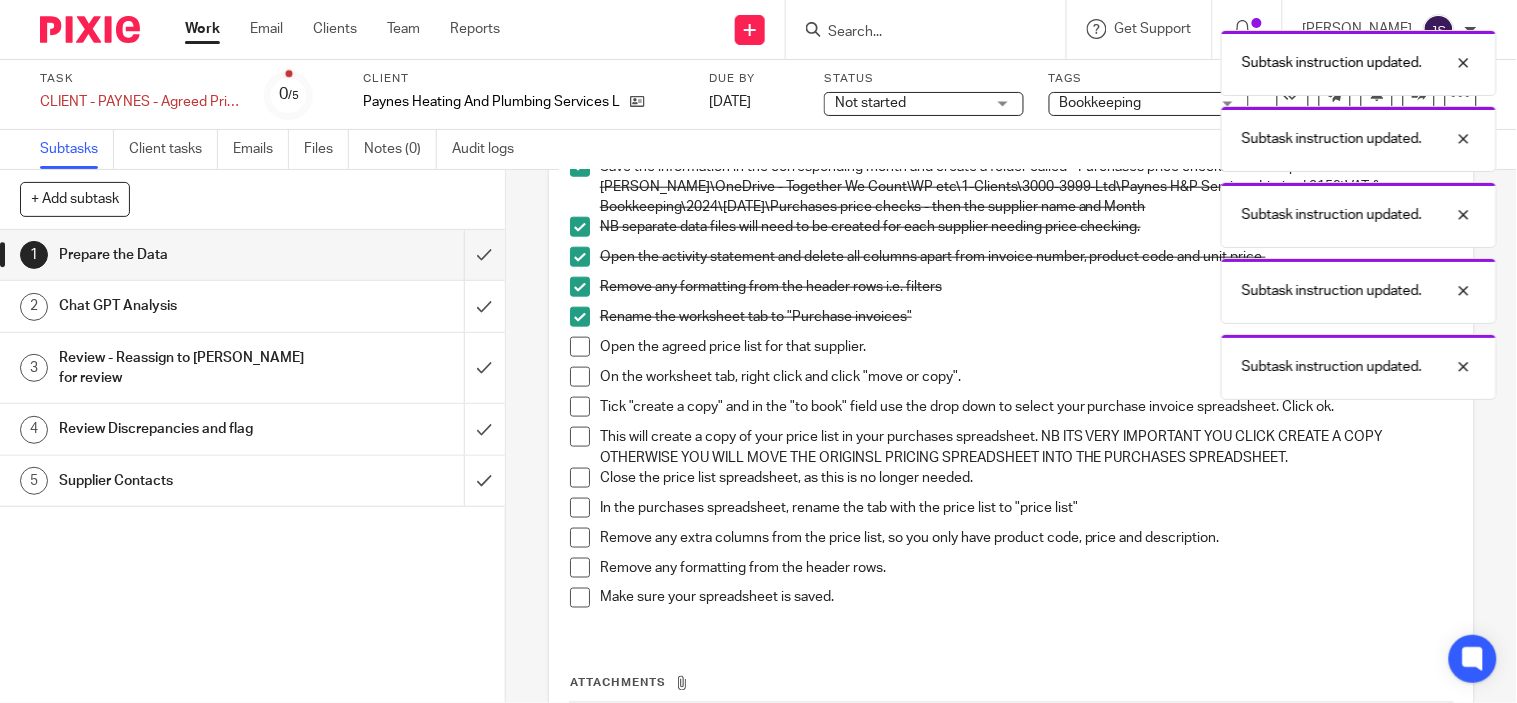 click at bounding box center [580, 347] 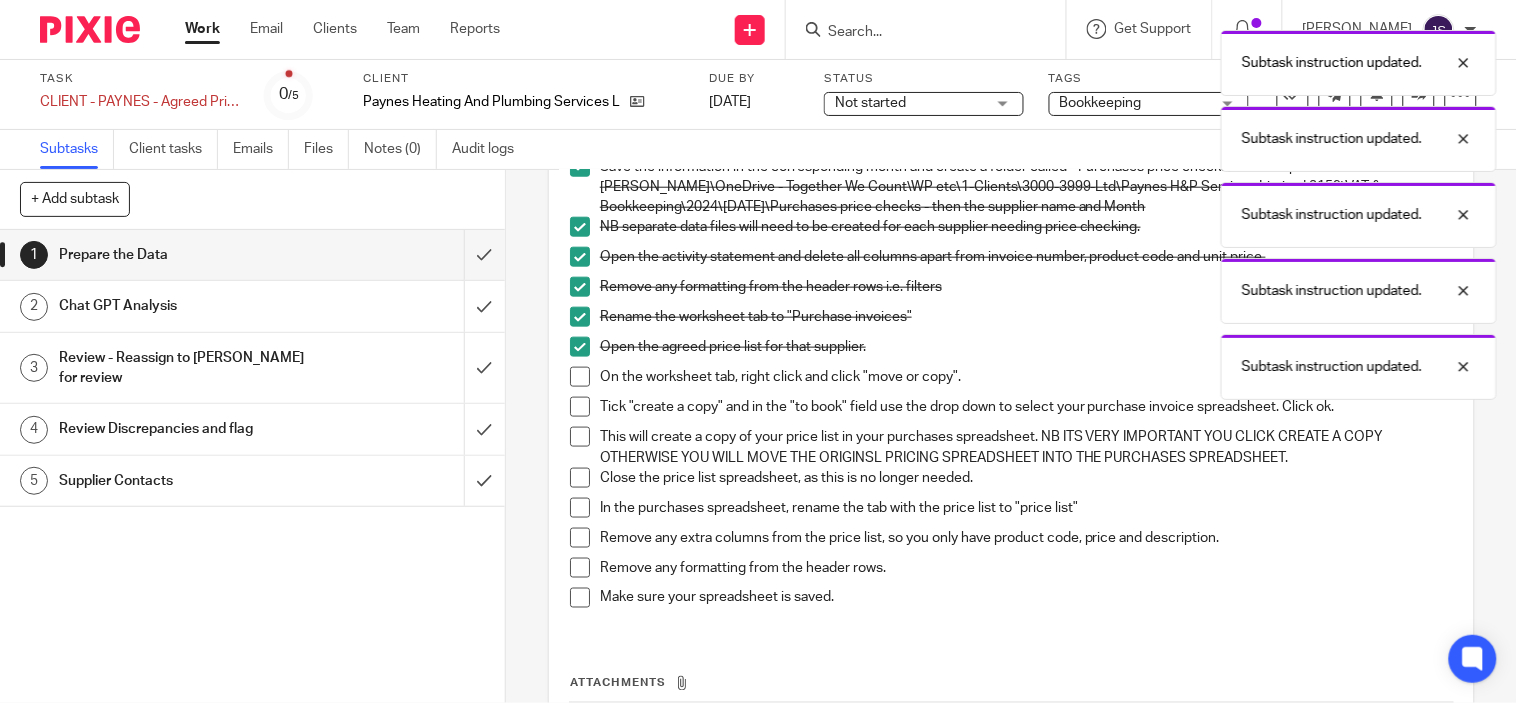 click at bounding box center [580, 377] 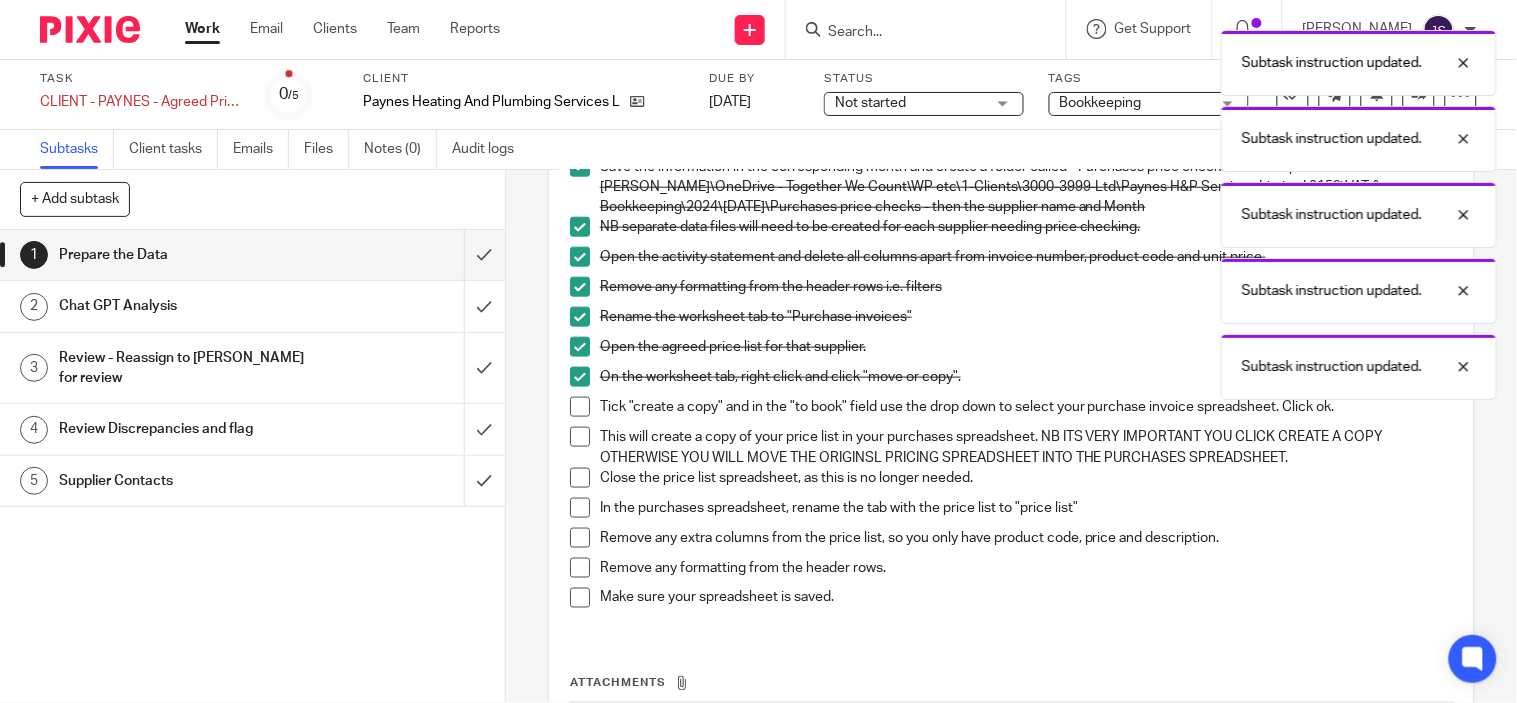 click at bounding box center (580, 407) 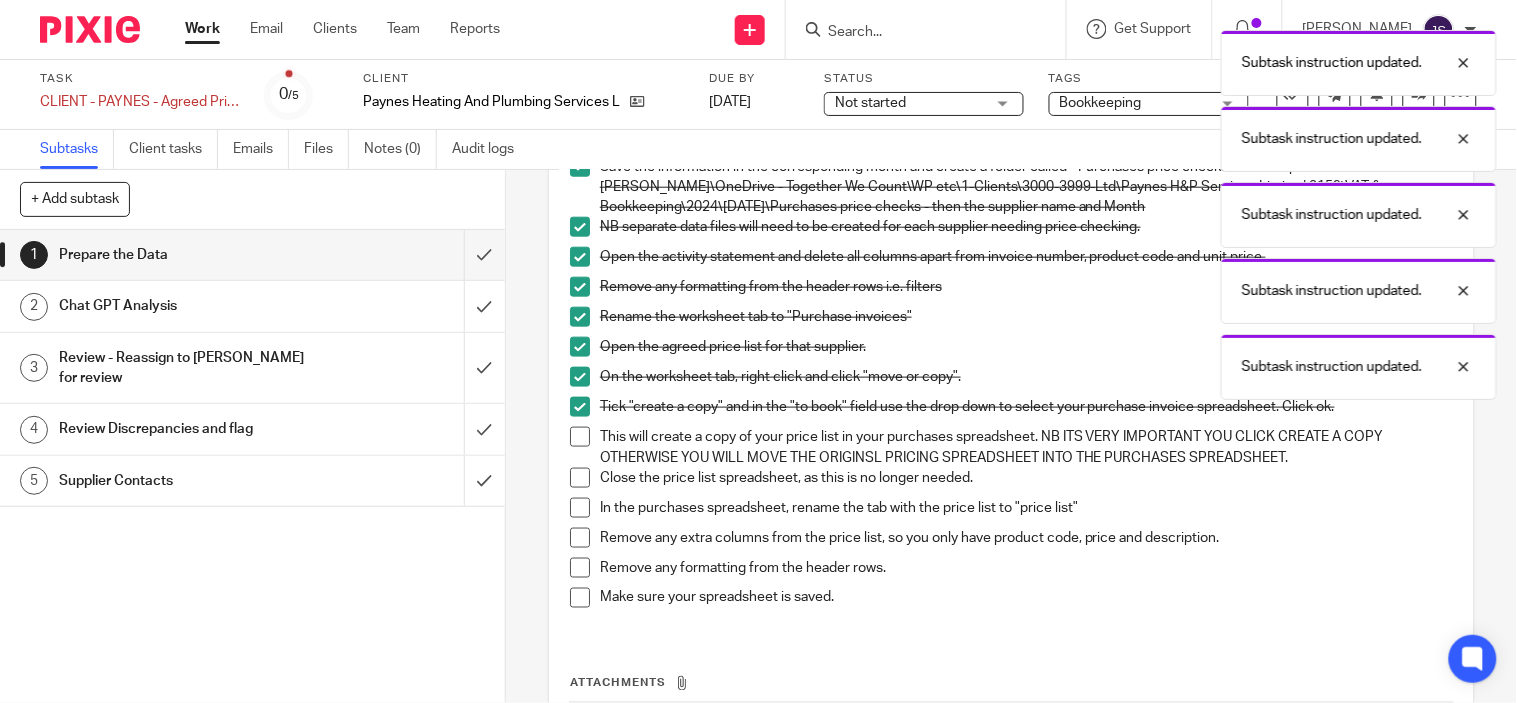 click on "This will create a copy of your price list in your purchases spreadsheet. NB ITS VERY IMPORTANT YOU CLICK CREATE A COPY OTHERWISE YOU WILL MOVE THE ORIGINSL PRICING SPREADSHEET INTO THE PURCHASES SPREADSHEET." at bounding box center (1011, 447) 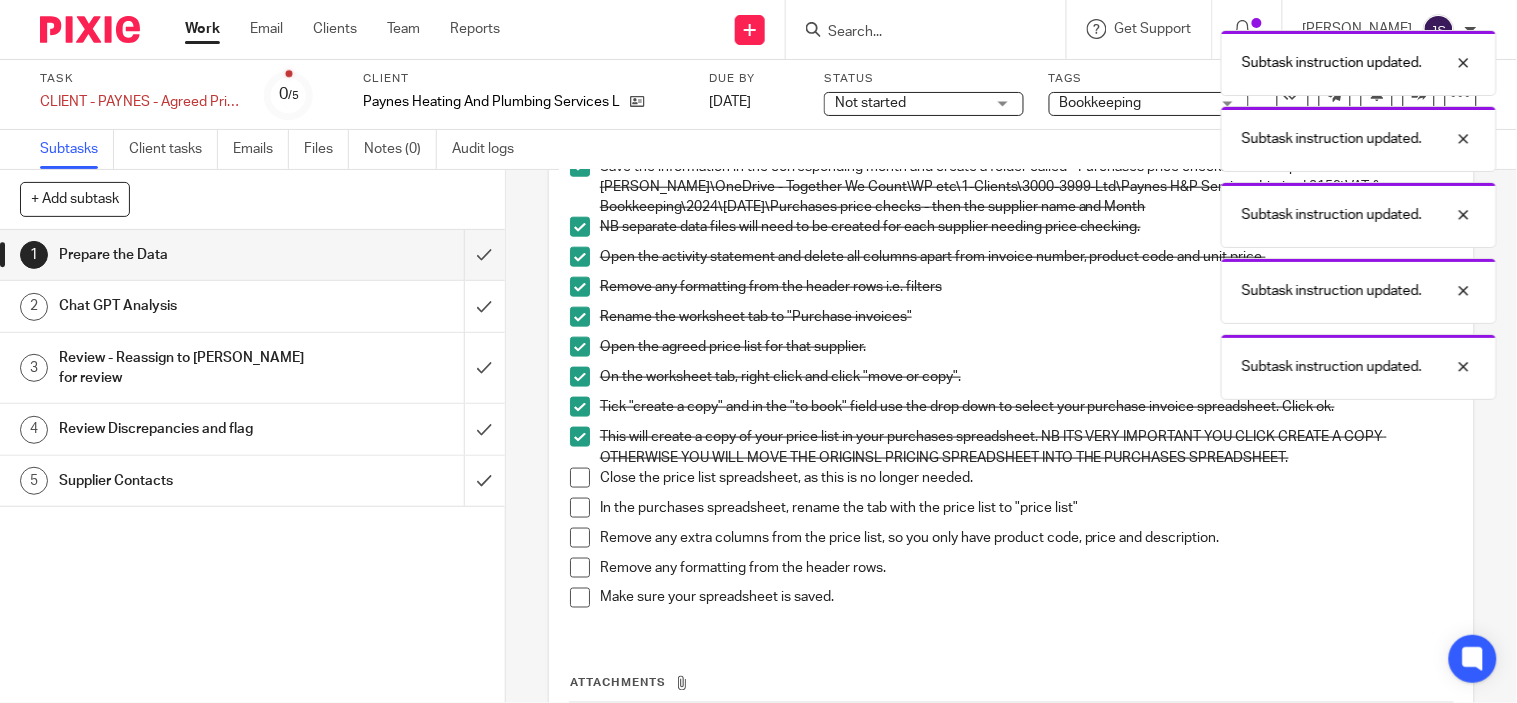 click at bounding box center [580, 478] 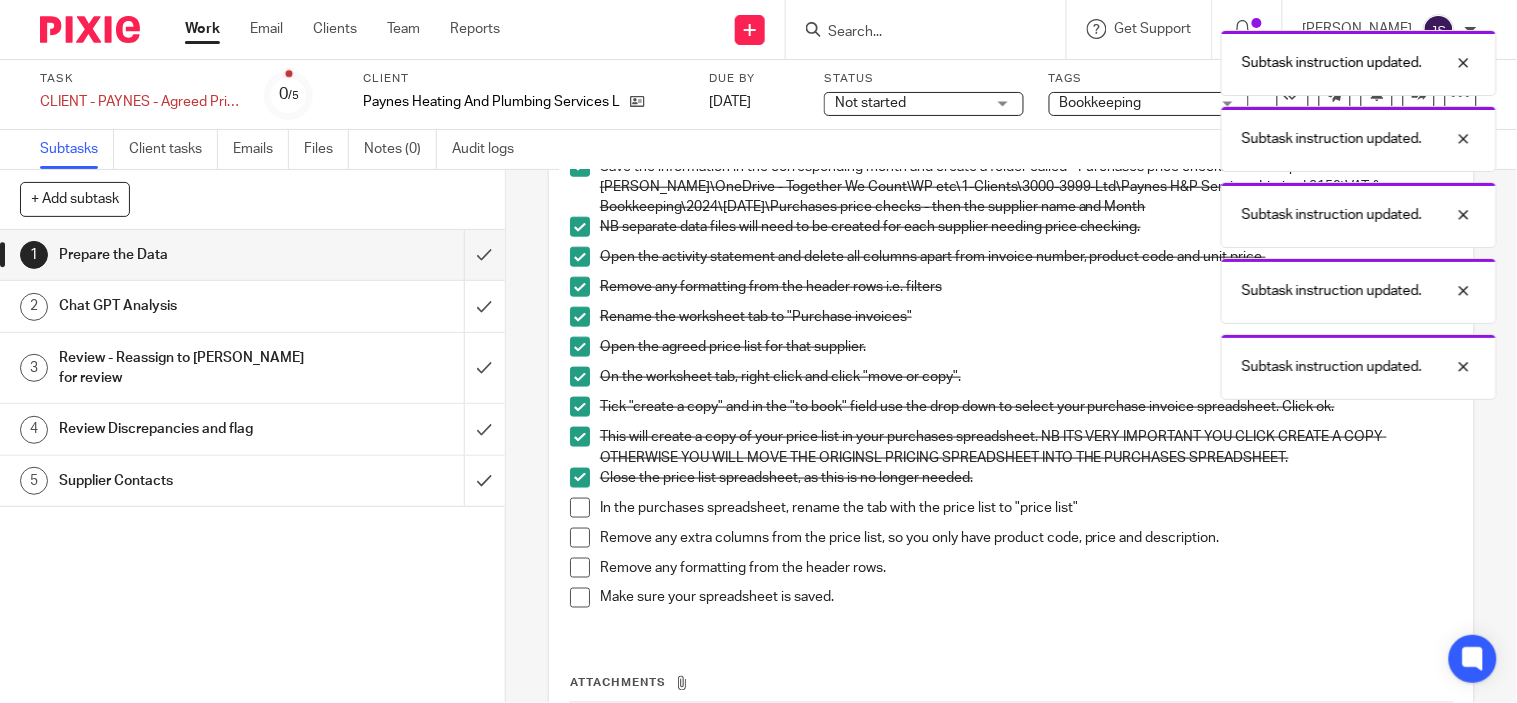 click at bounding box center [580, 508] 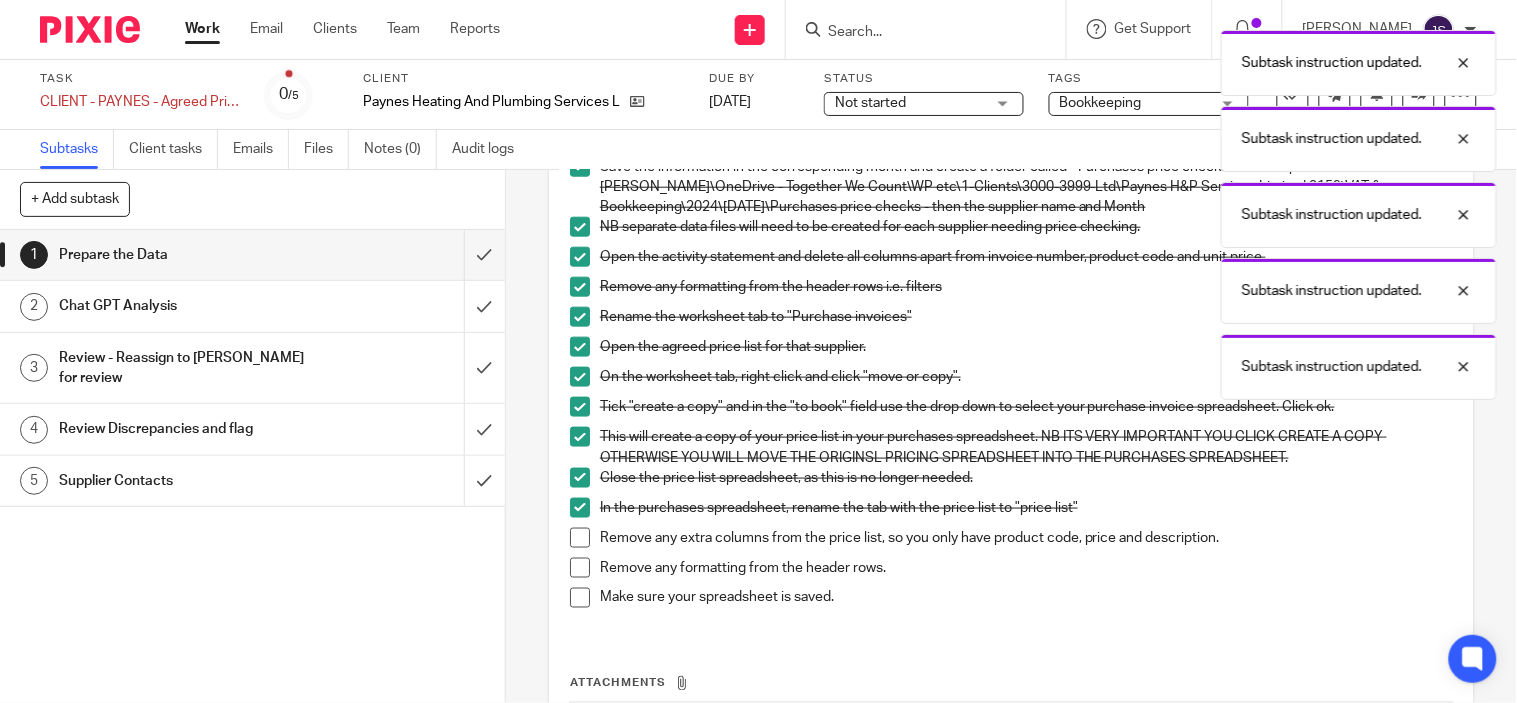 click at bounding box center (580, 538) 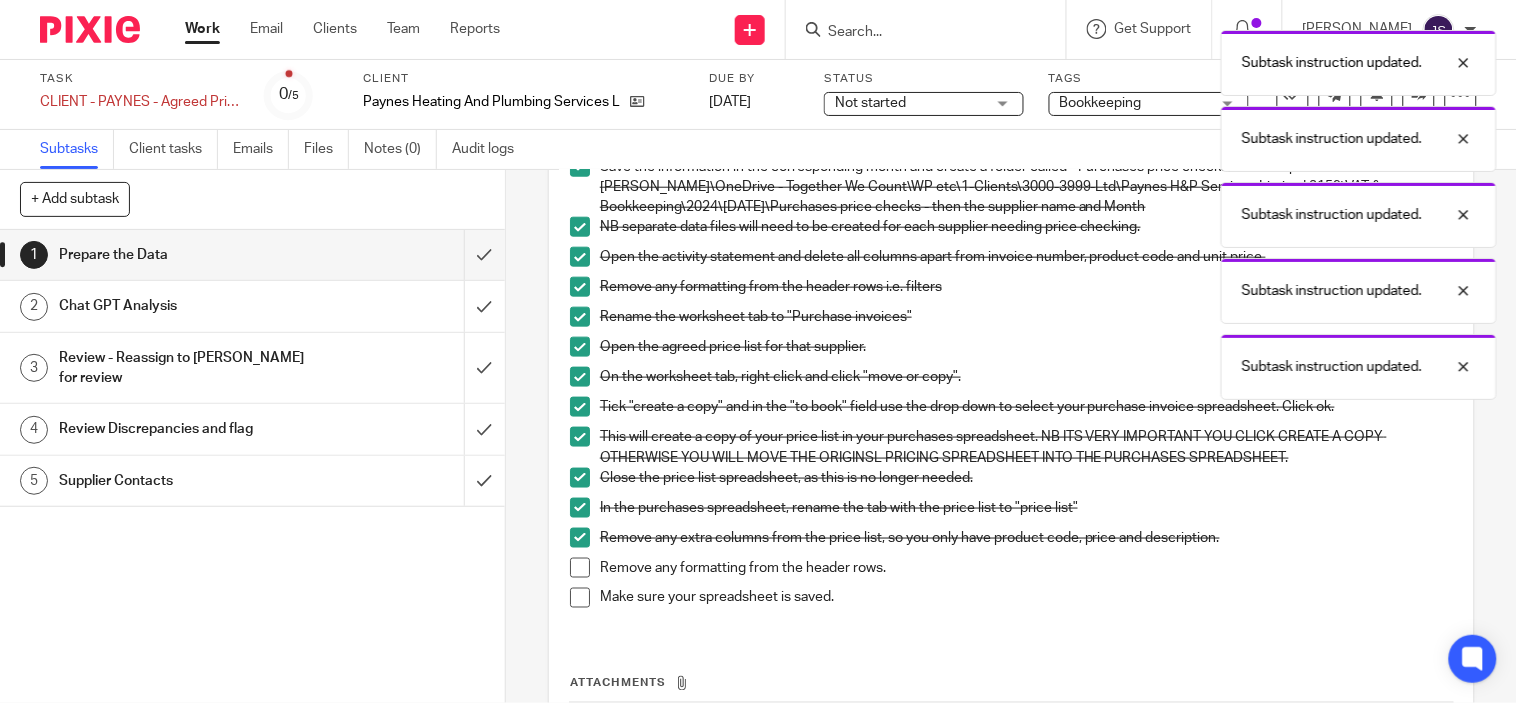 click at bounding box center (580, 568) 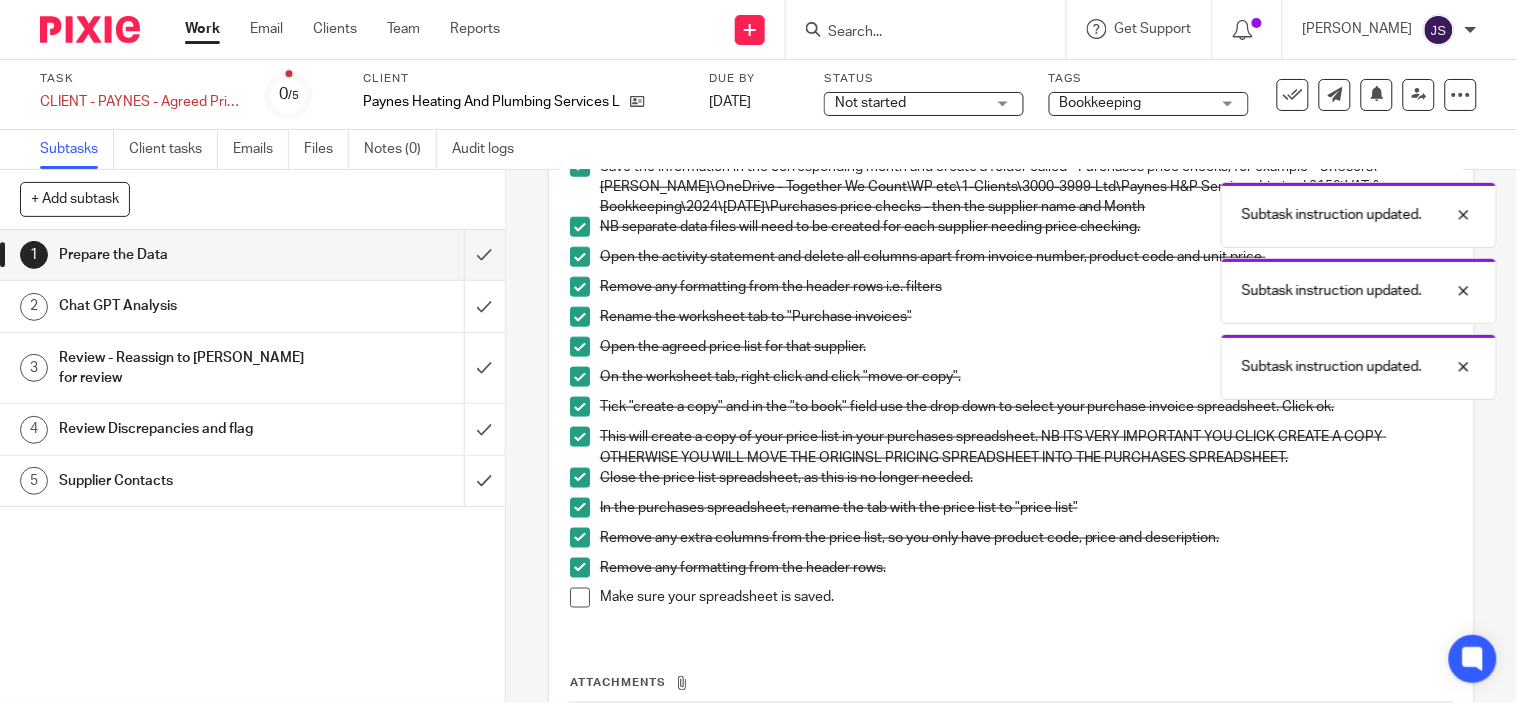 click at bounding box center (580, 598) 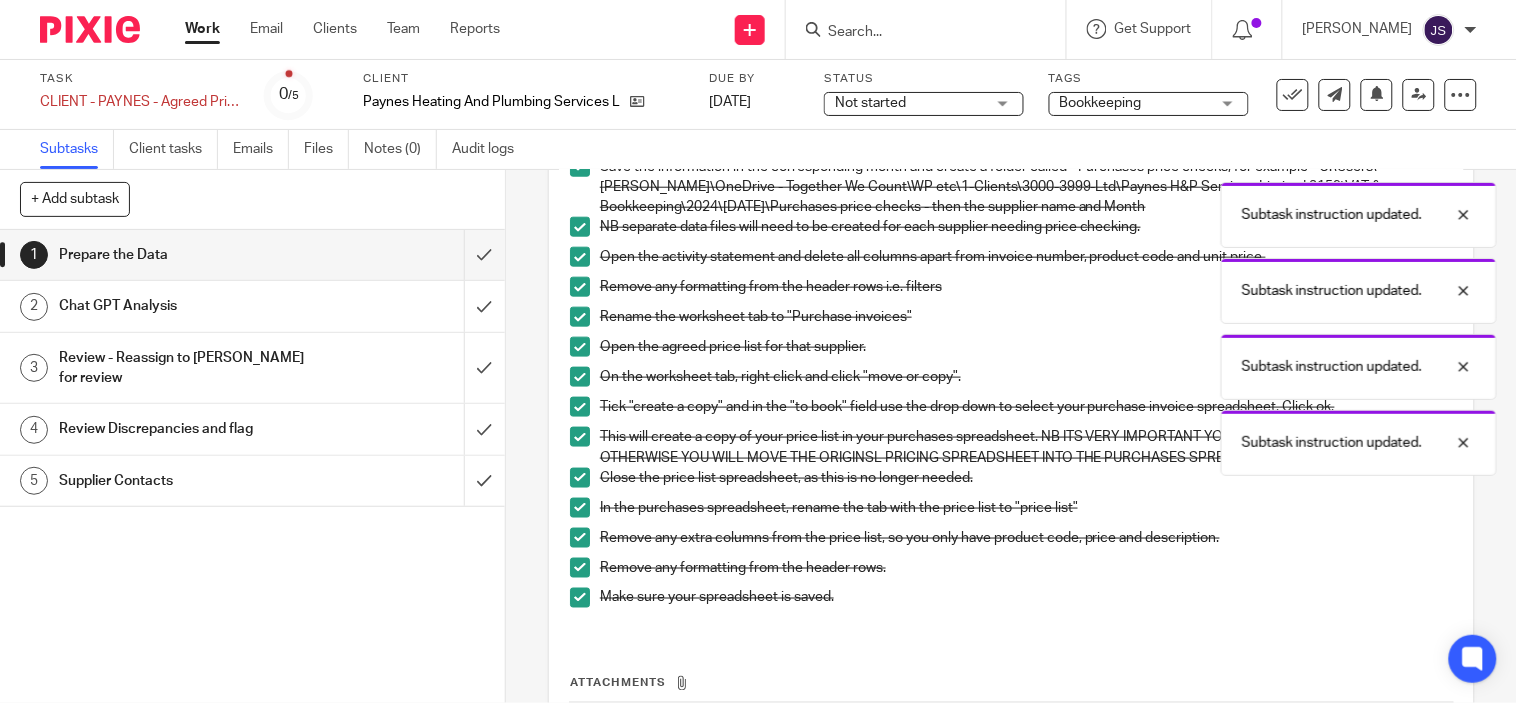 click on "Chat GPT Analysis" at bounding box center (187, 306) 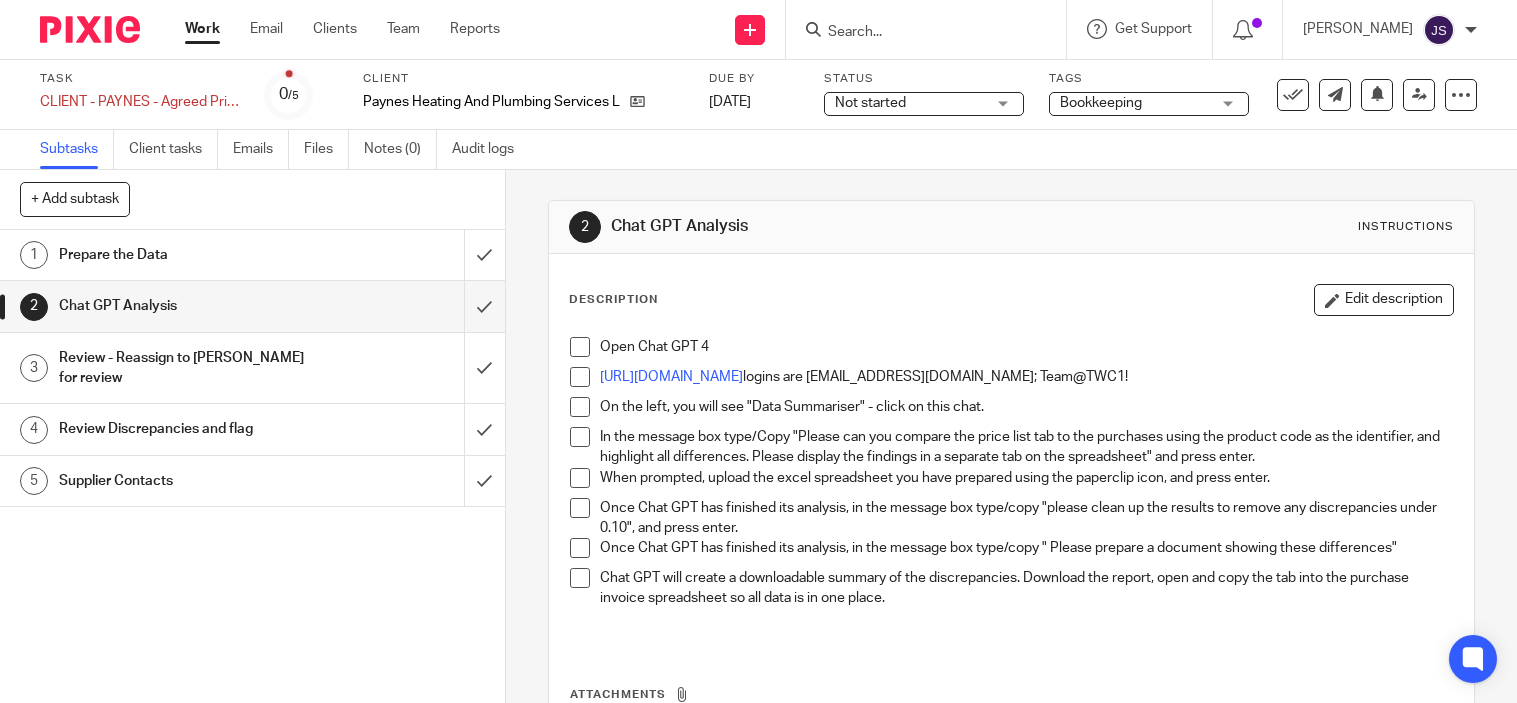 scroll, scrollTop: 0, scrollLeft: 0, axis: both 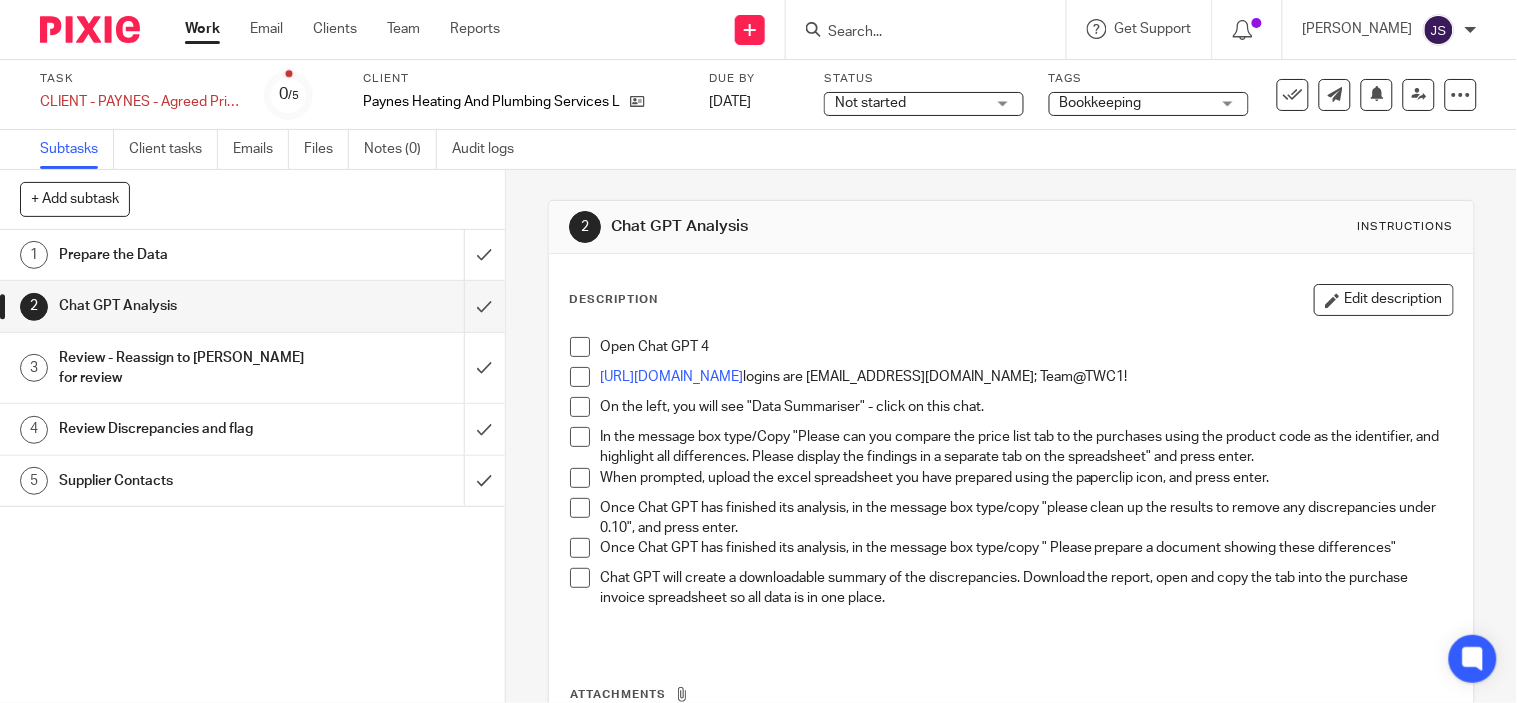 click at bounding box center [580, 347] 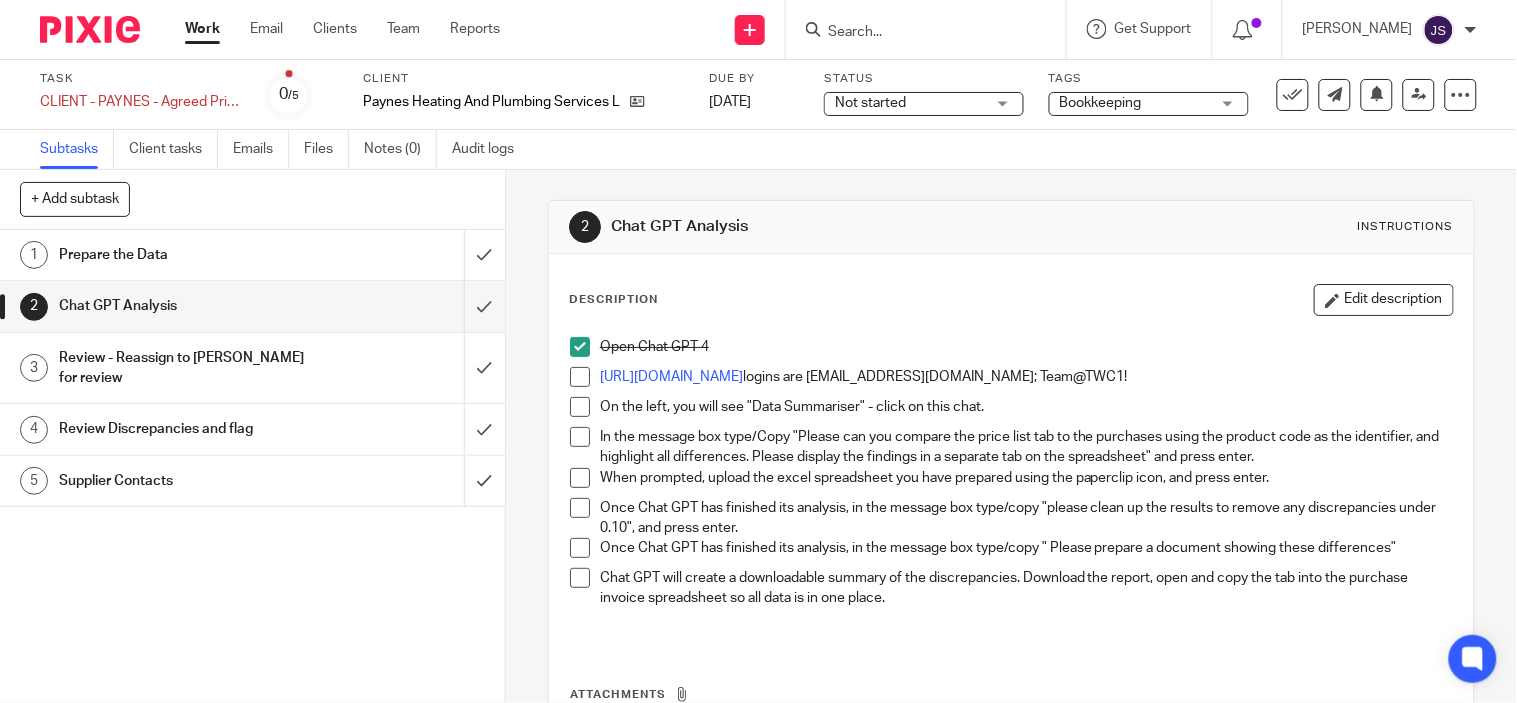 click at bounding box center (580, 377) 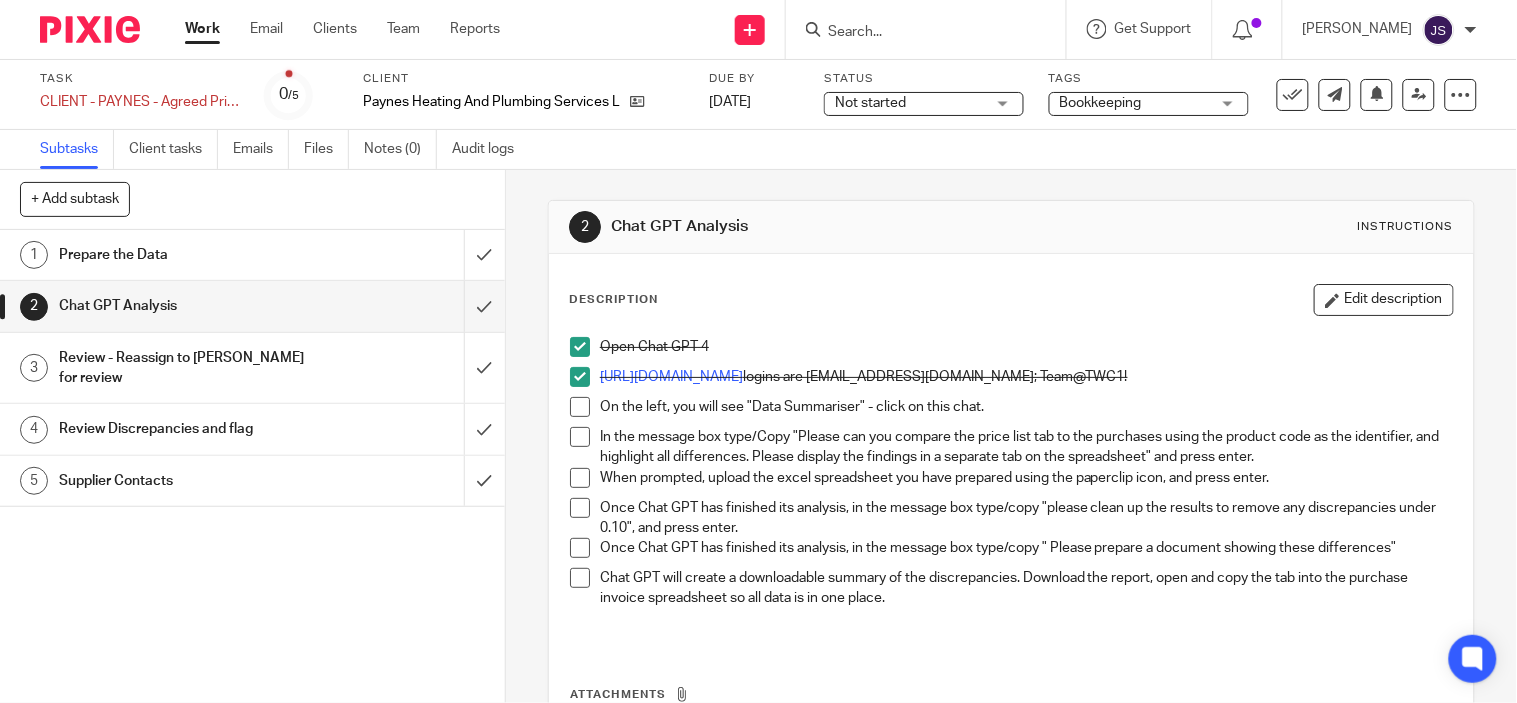 click at bounding box center [580, 407] 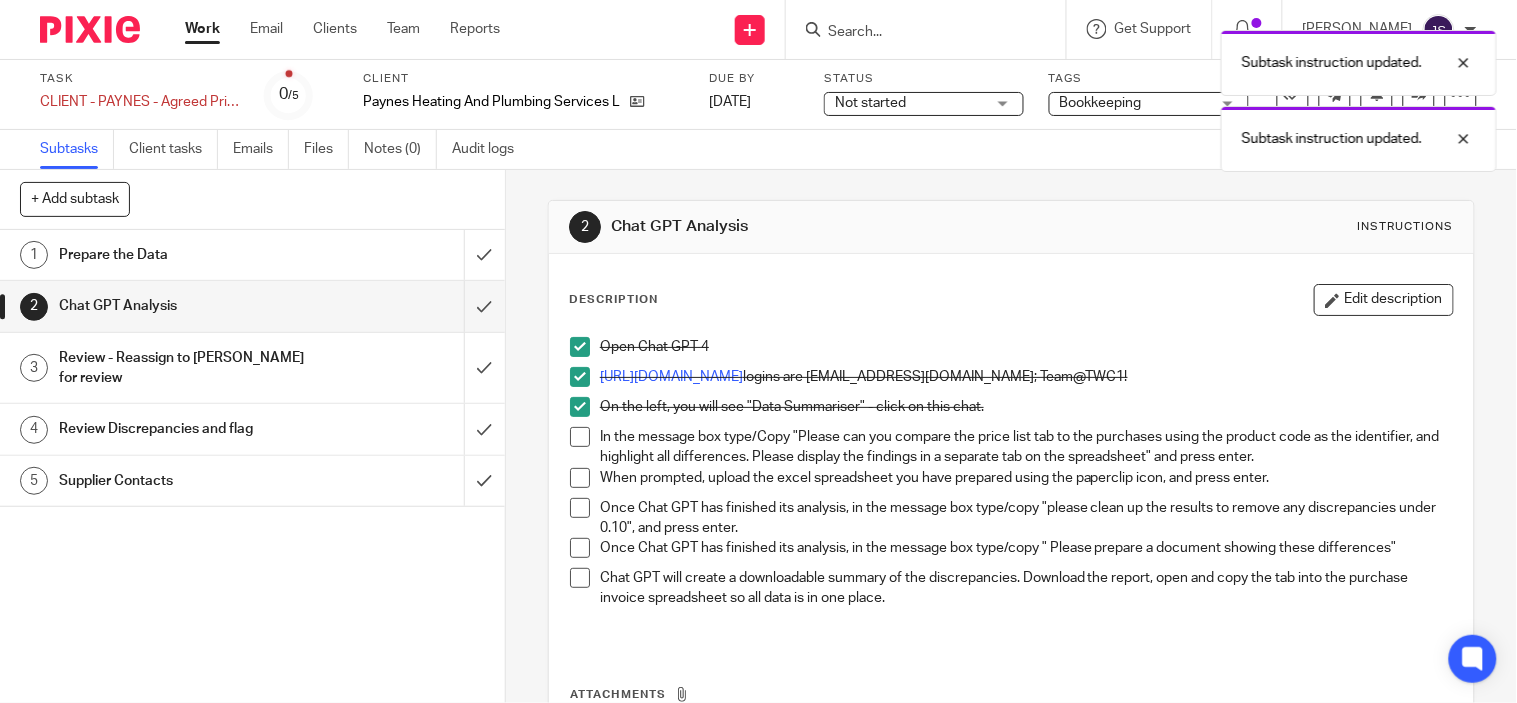 click at bounding box center [580, 437] 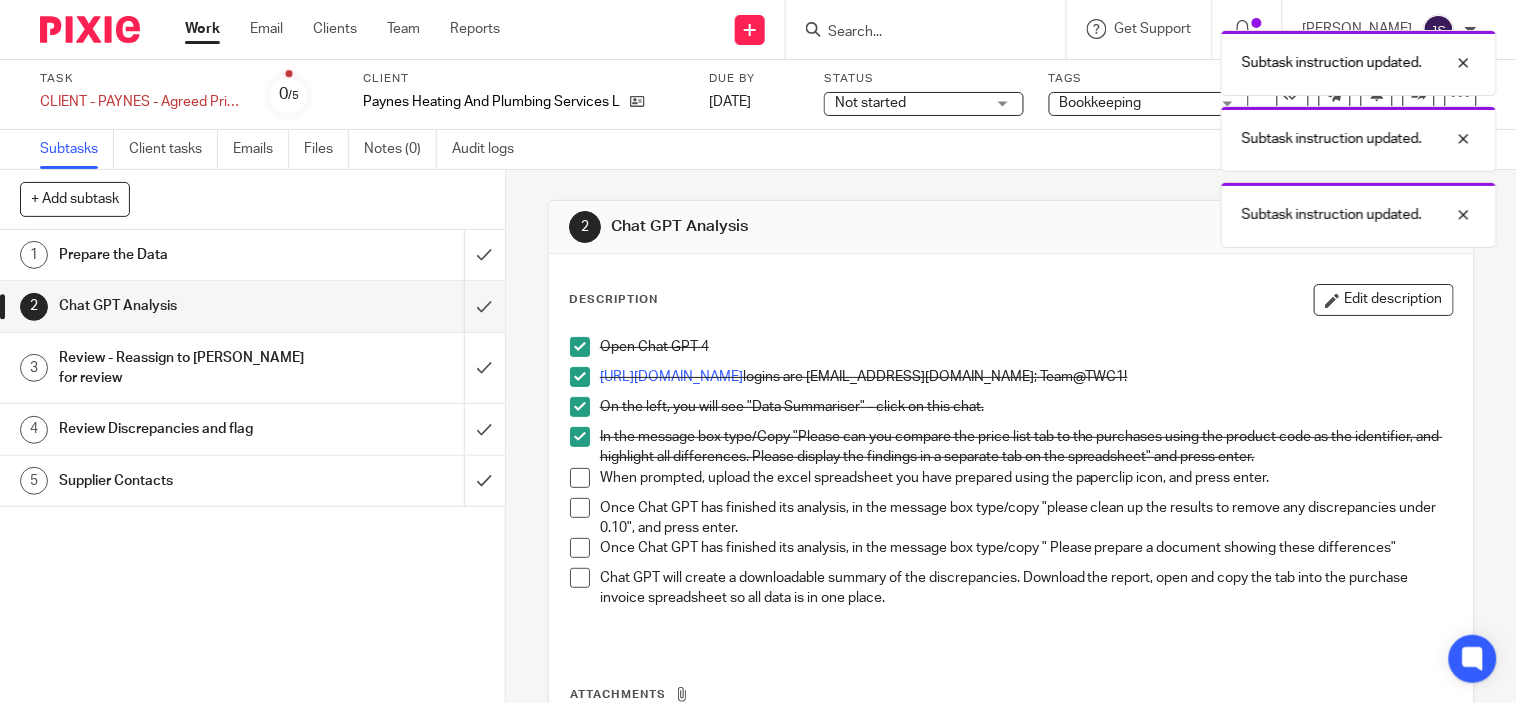 click on "In the message box type/Copy "Please can you compare the price list tab to the purchases using the product code as the identifier, and highlight all differences. Please display the findings in a separate tab on the spreadsheet" and press enter." at bounding box center [1011, 447] 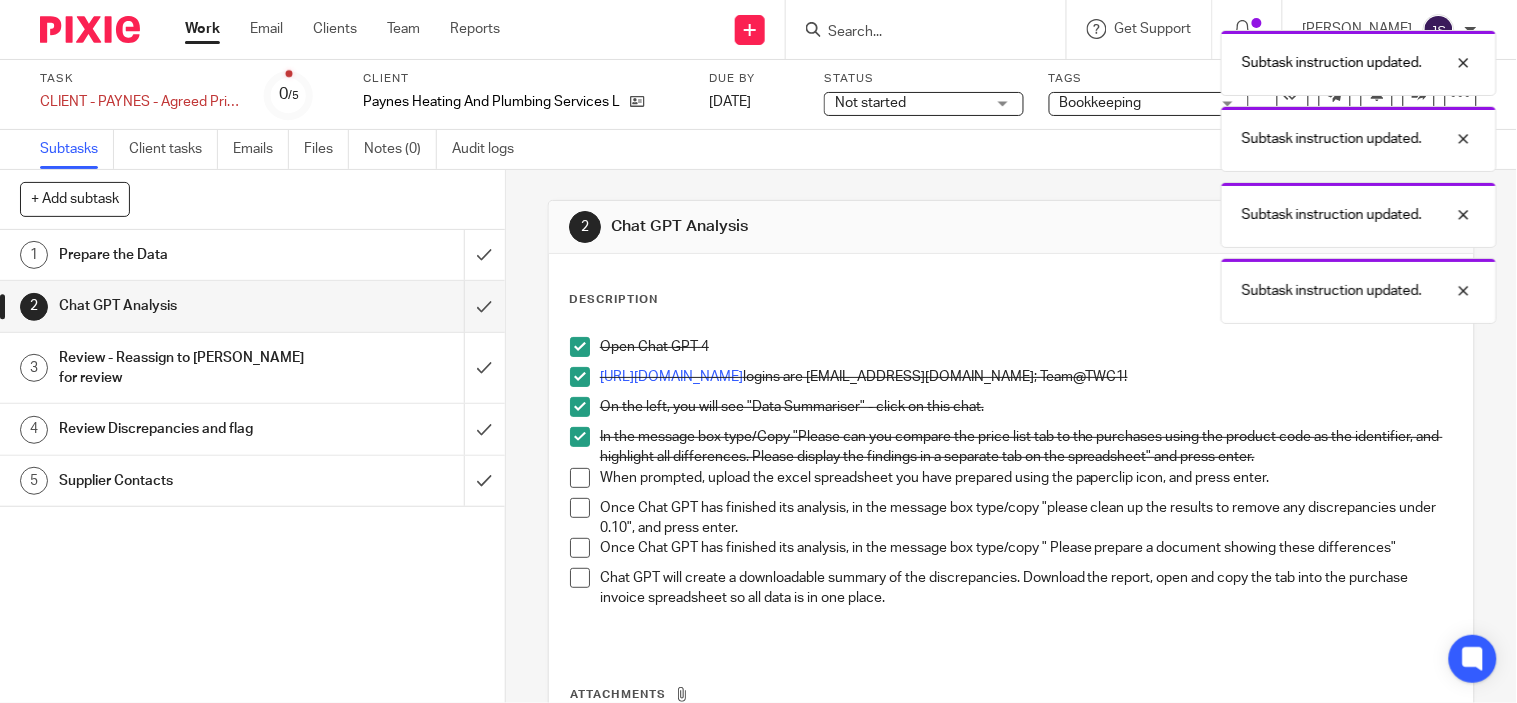 click at bounding box center (580, 478) 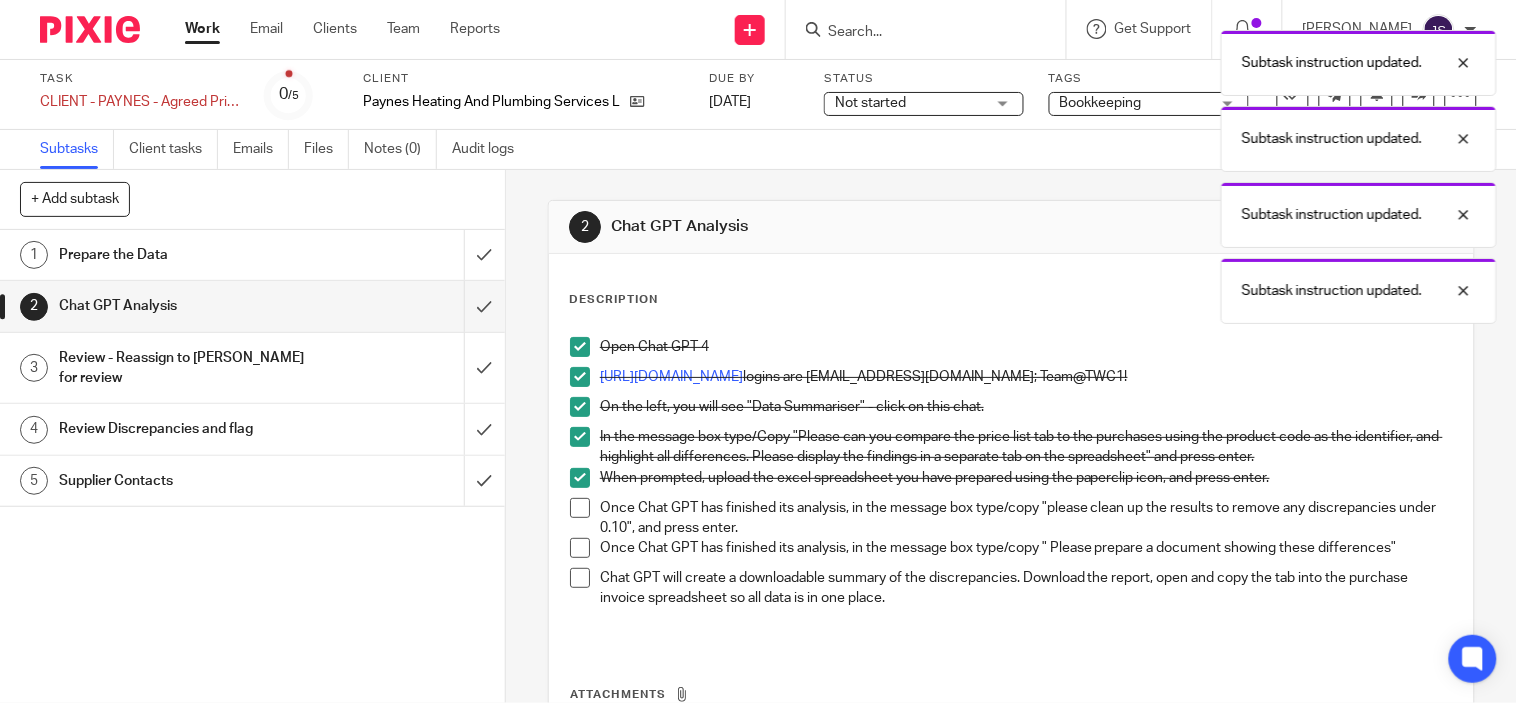 click at bounding box center (580, 508) 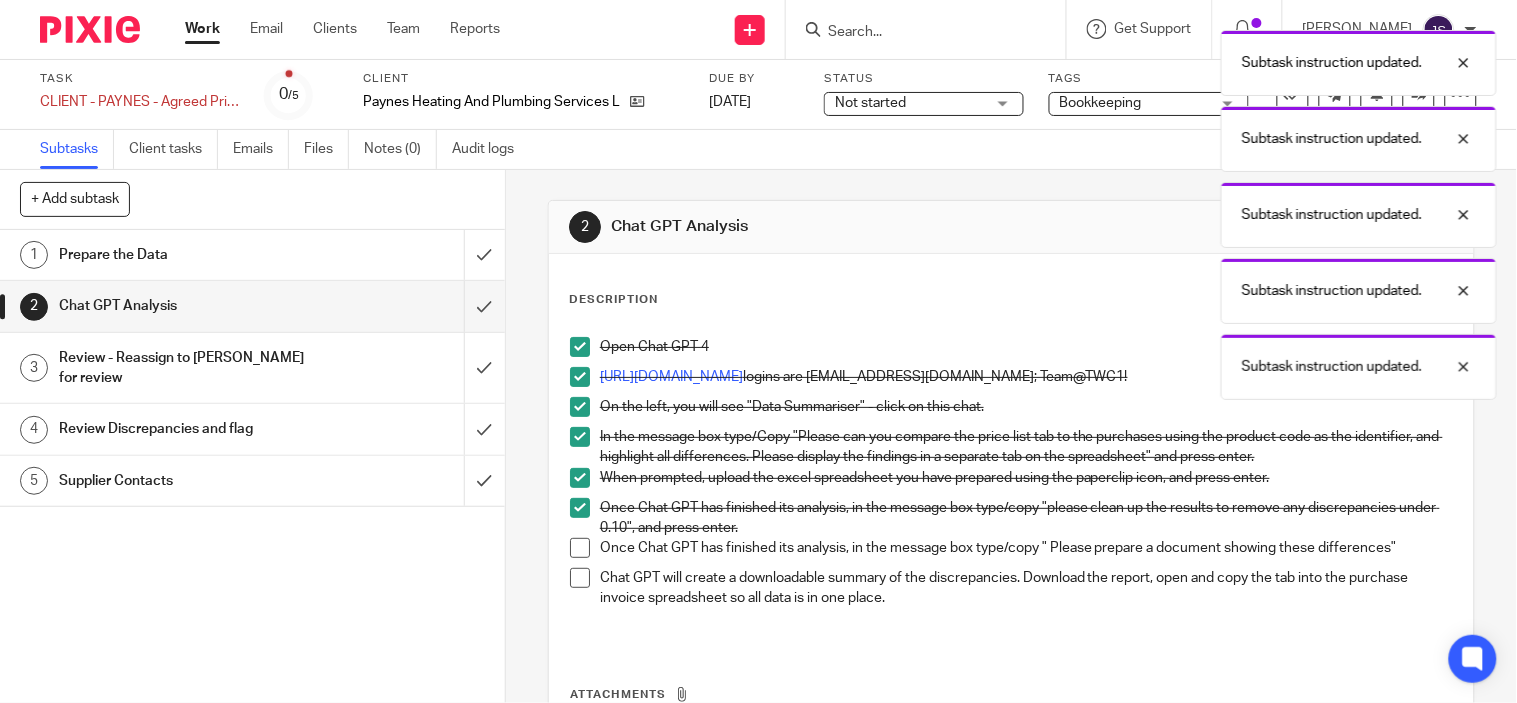click at bounding box center (580, 548) 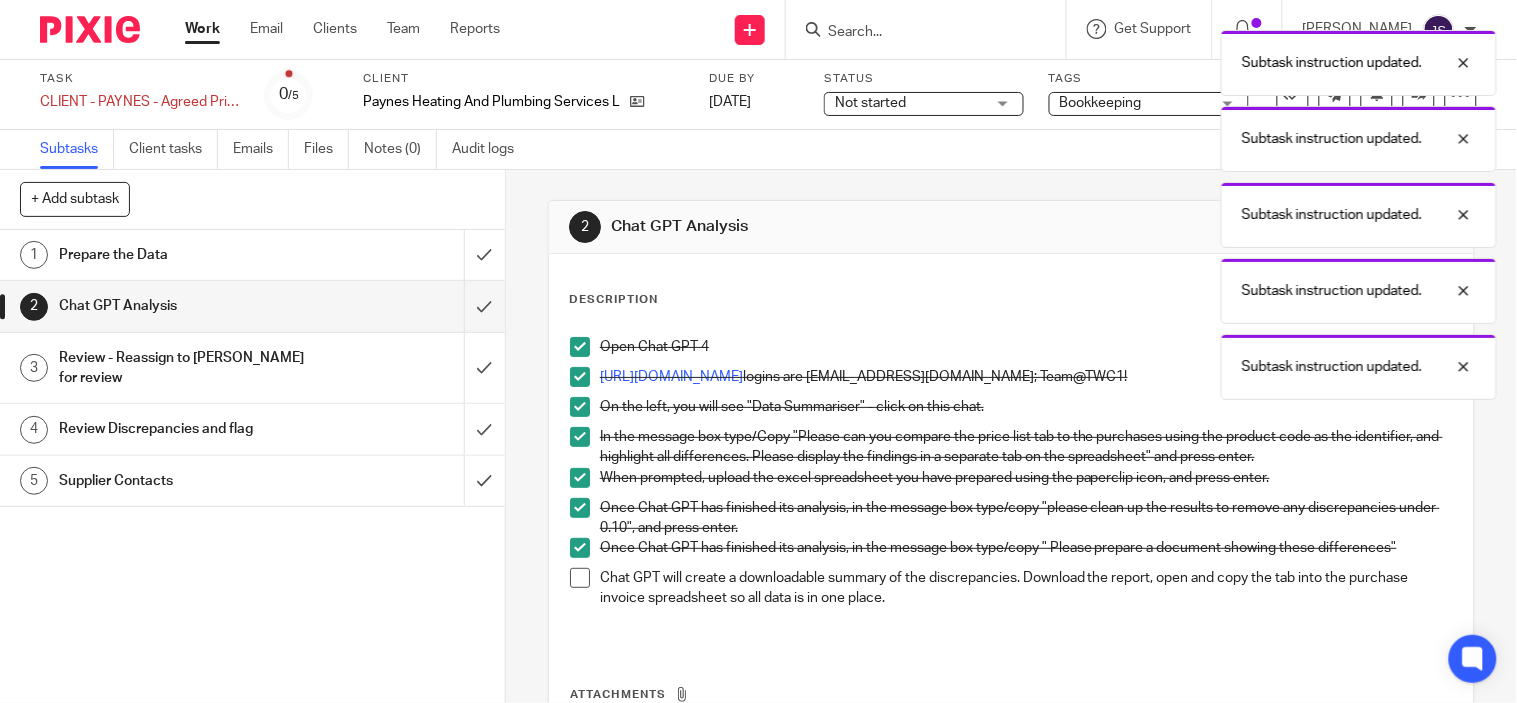 click at bounding box center [580, 578] 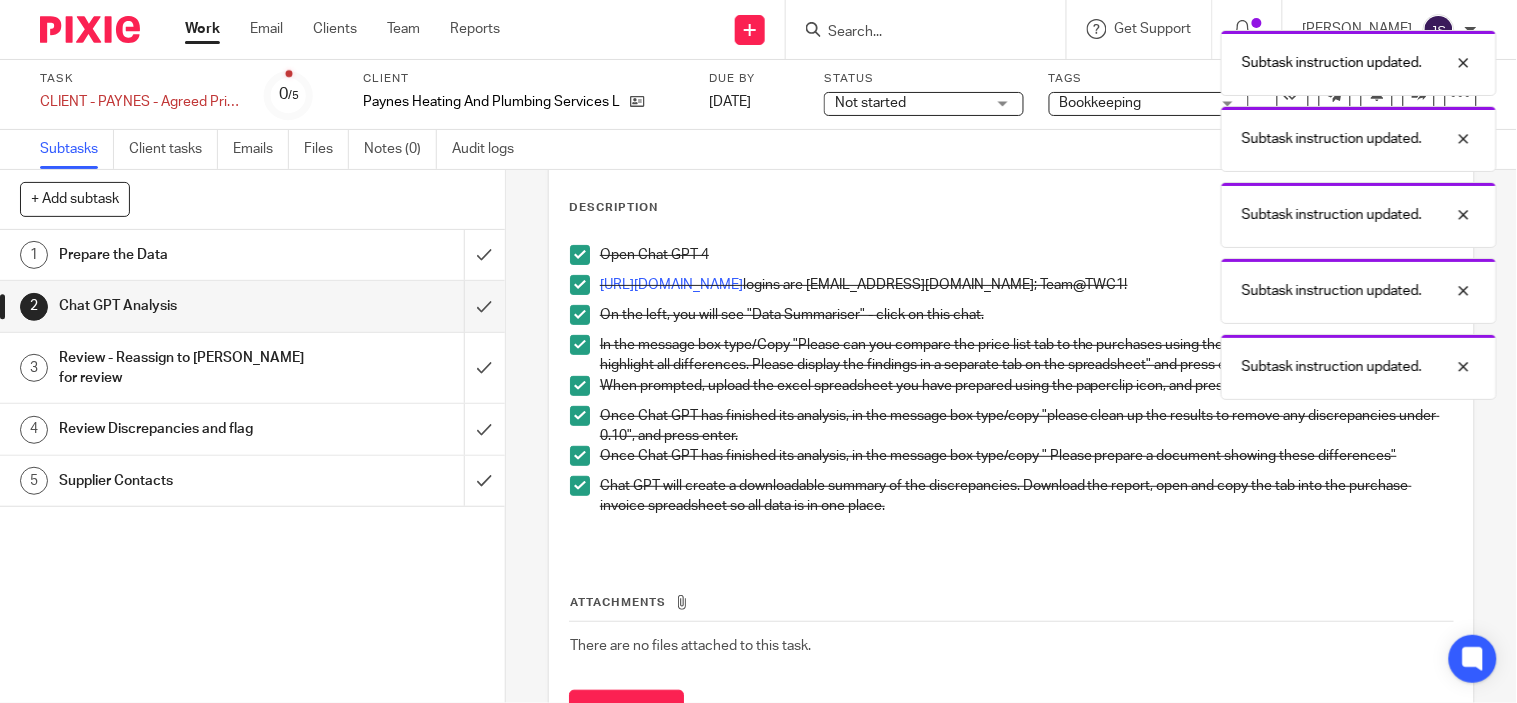 scroll, scrollTop: 184, scrollLeft: 0, axis: vertical 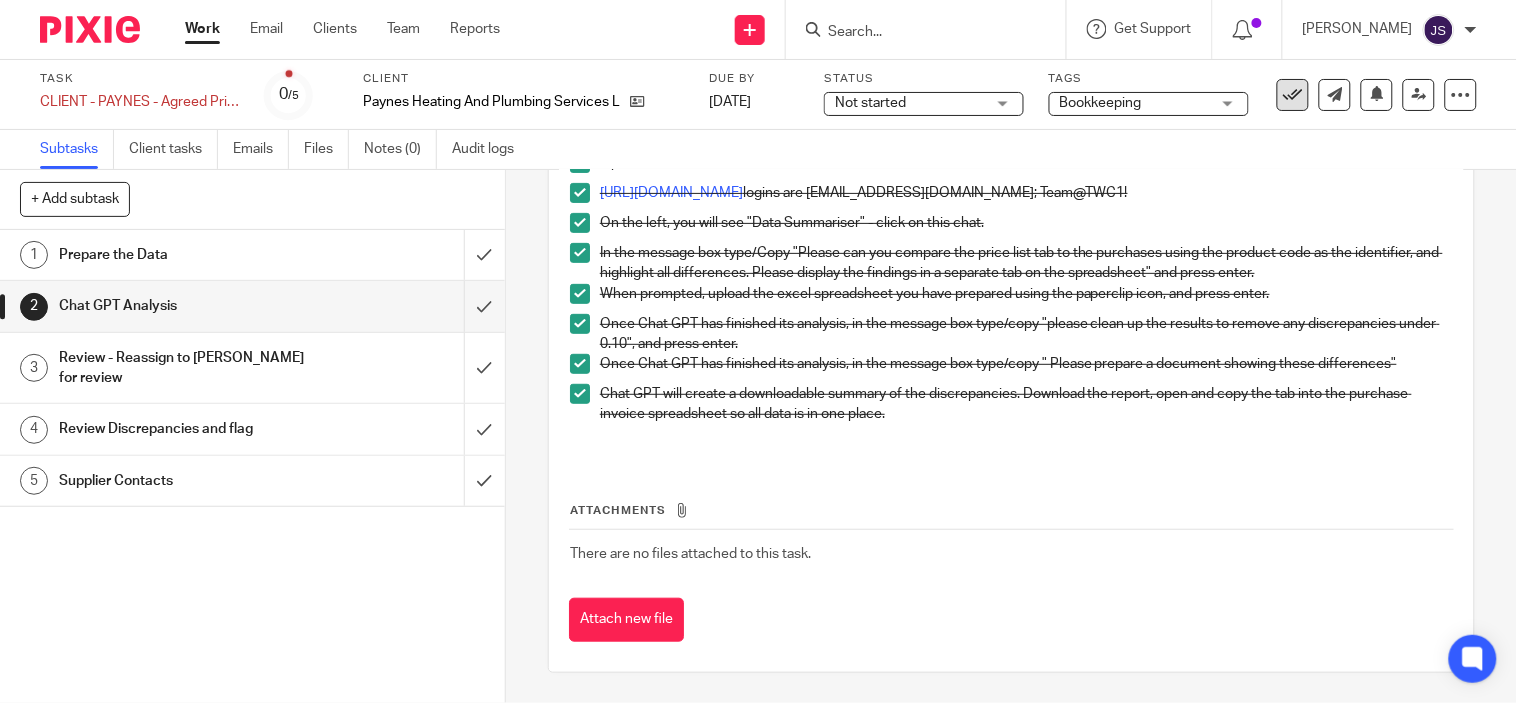 click at bounding box center (1293, 95) 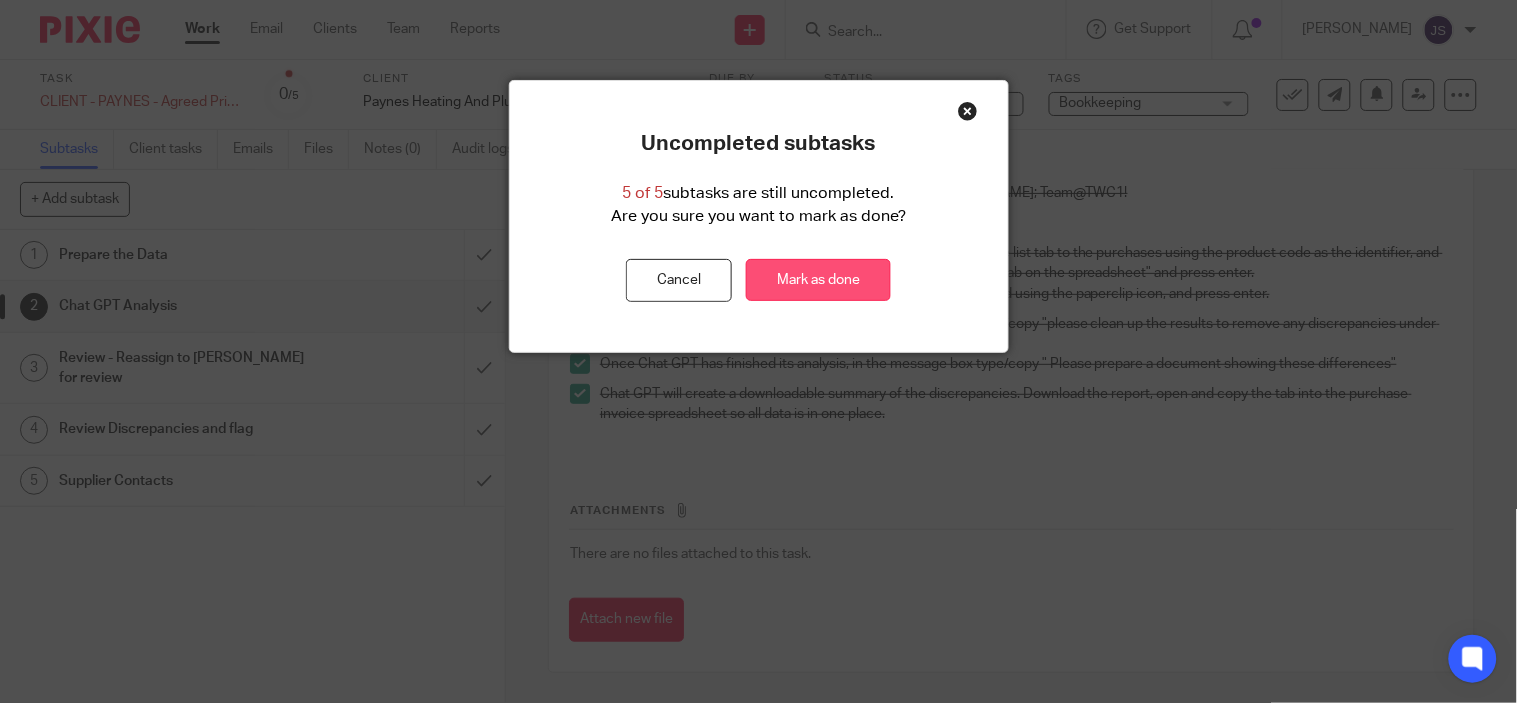click on "Mark as done" at bounding box center [818, 280] 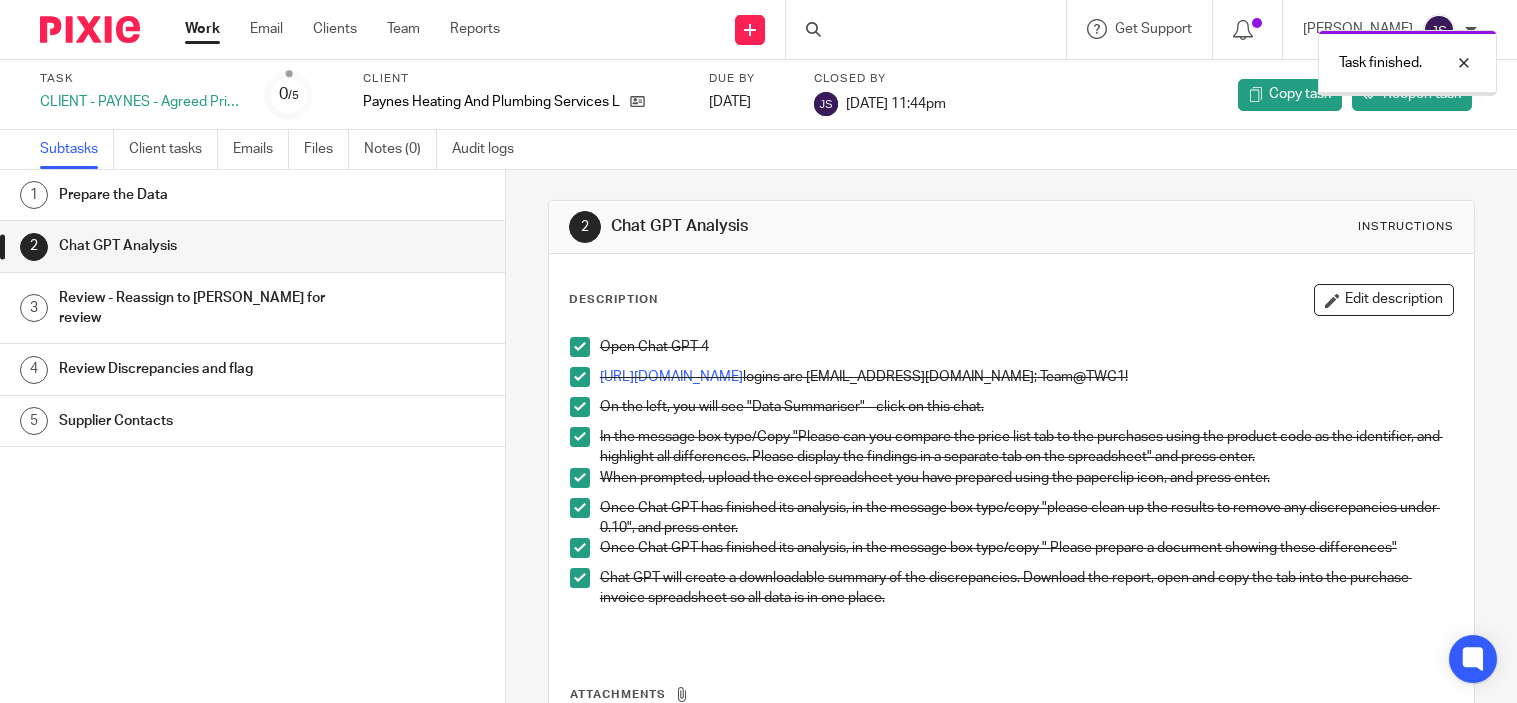 scroll, scrollTop: 0, scrollLeft: 0, axis: both 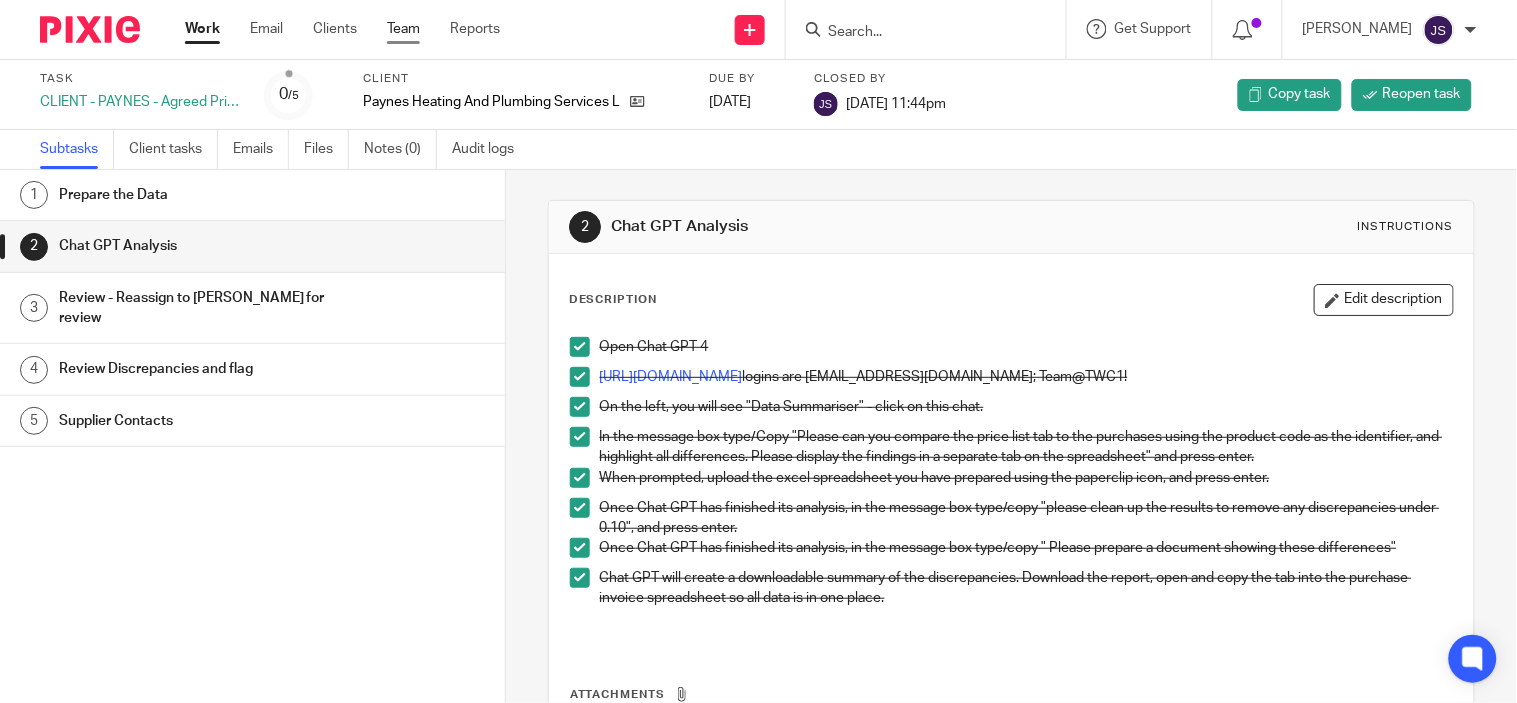 click on "Team" at bounding box center (403, 29) 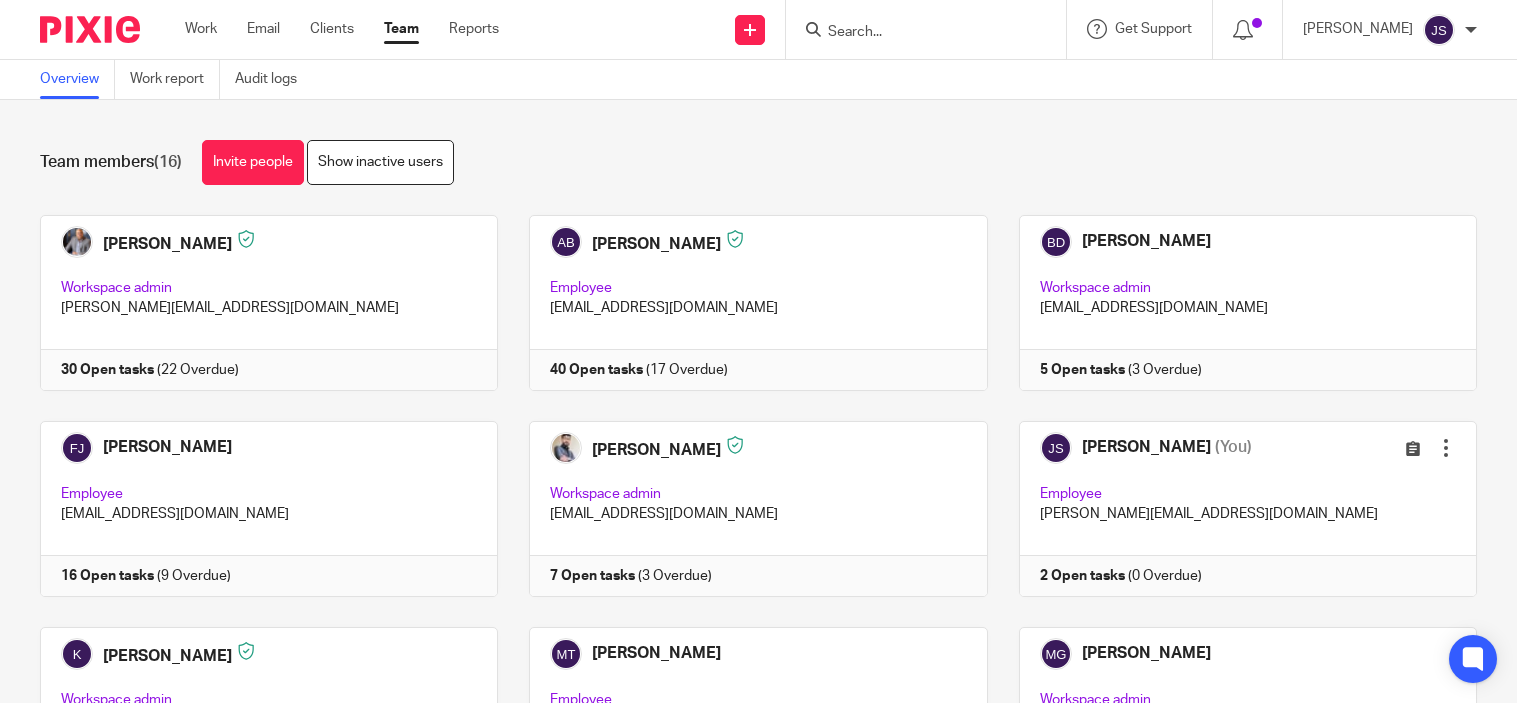 scroll, scrollTop: 0, scrollLeft: 0, axis: both 